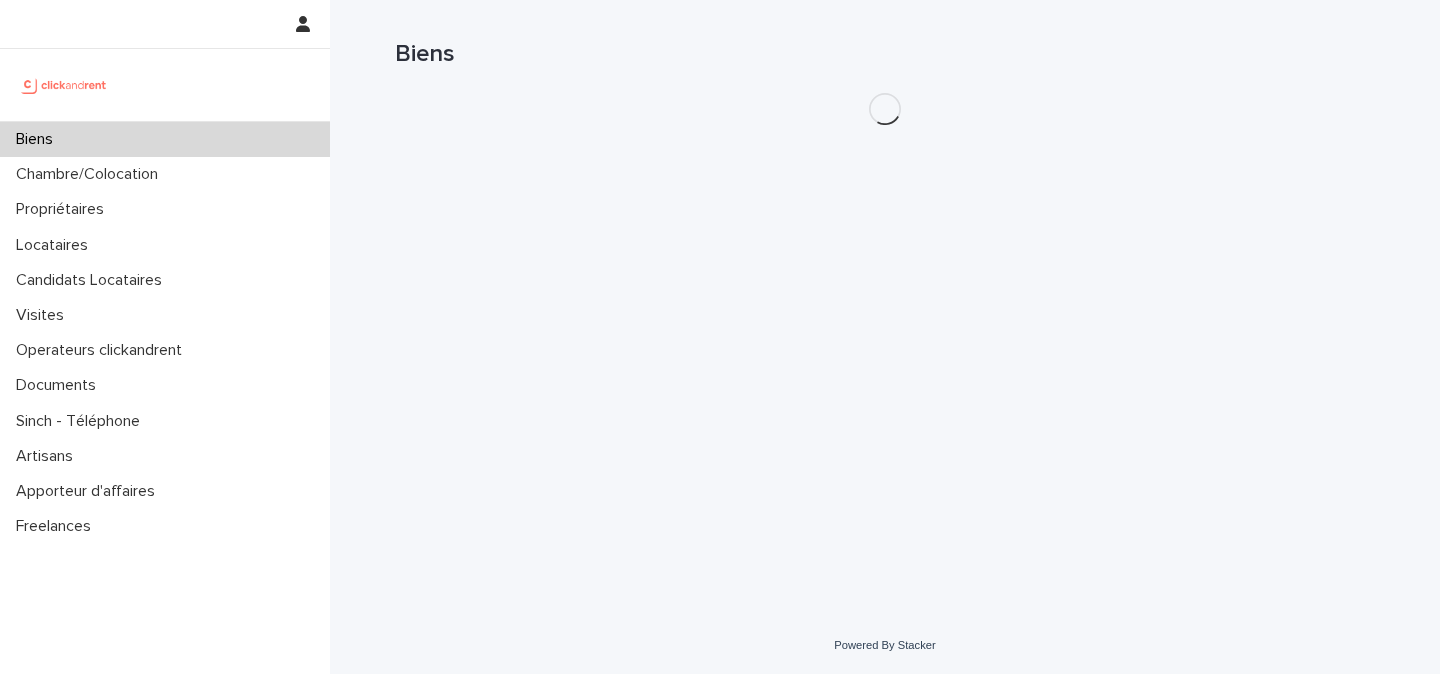scroll, scrollTop: 0, scrollLeft: 0, axis: both 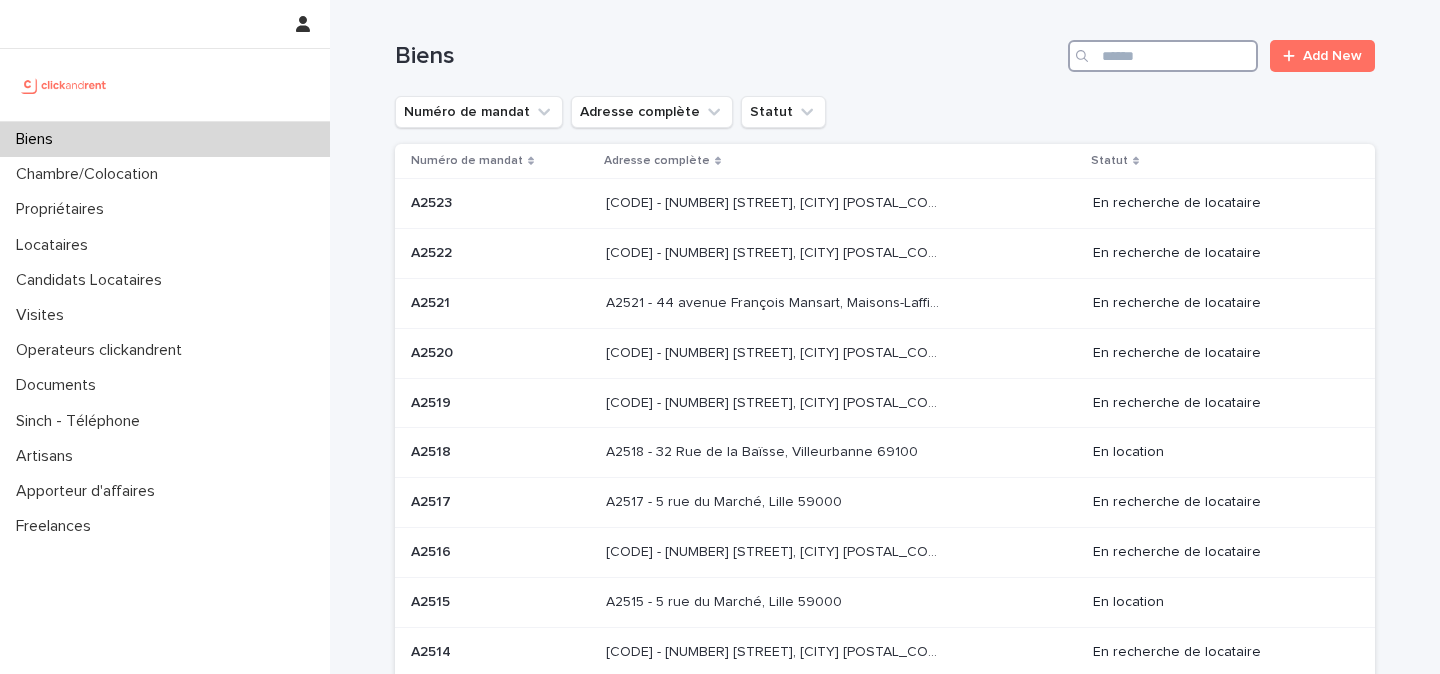 click at bounding box center (1163, 56) 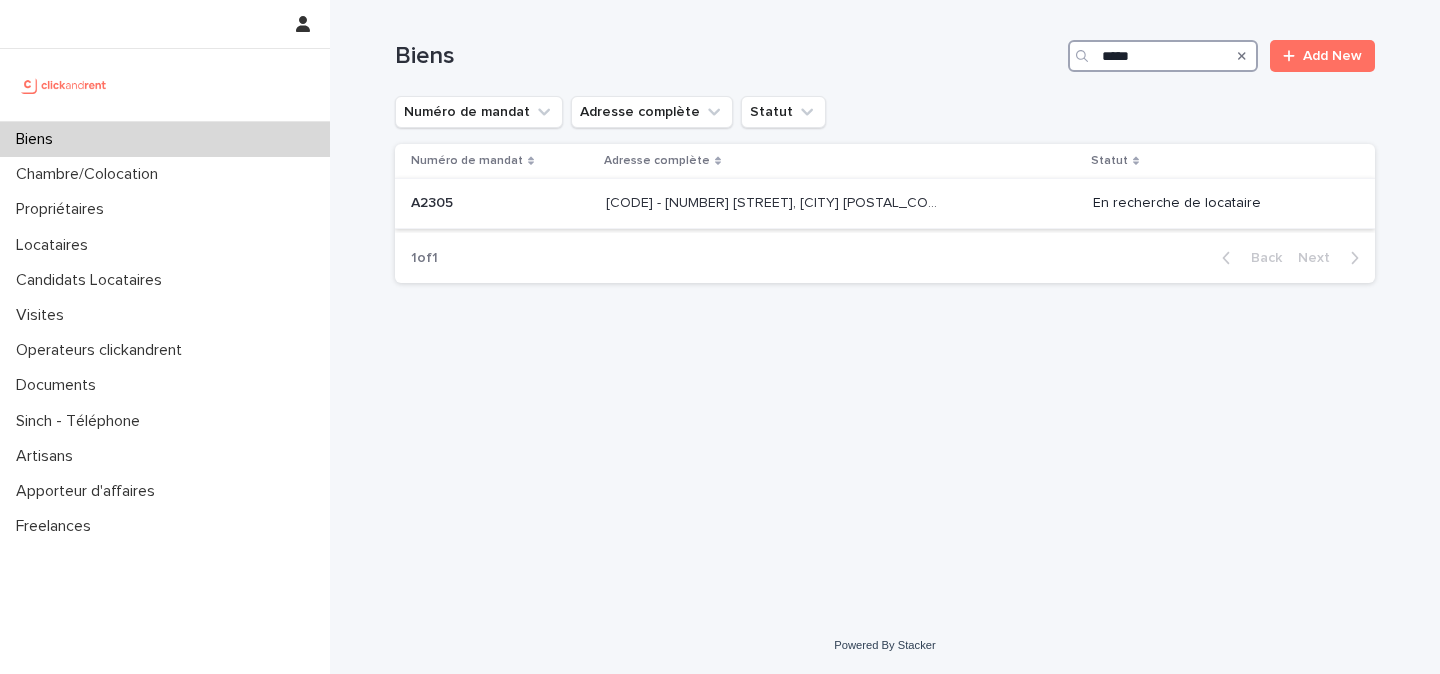type on "*****" 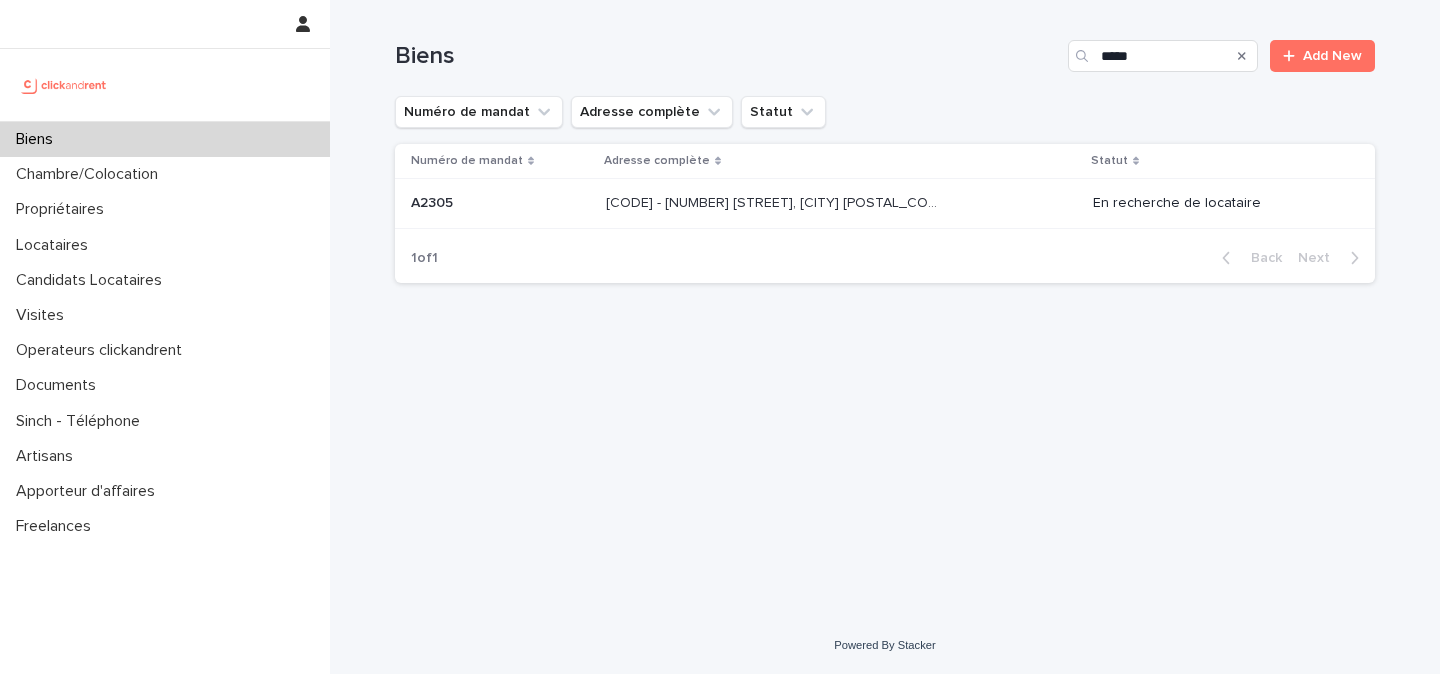 click on "[CODE] - [NUMBER] [STREET], [CITY] [POSTAL_CODE]" at bounding box center (774, 201) 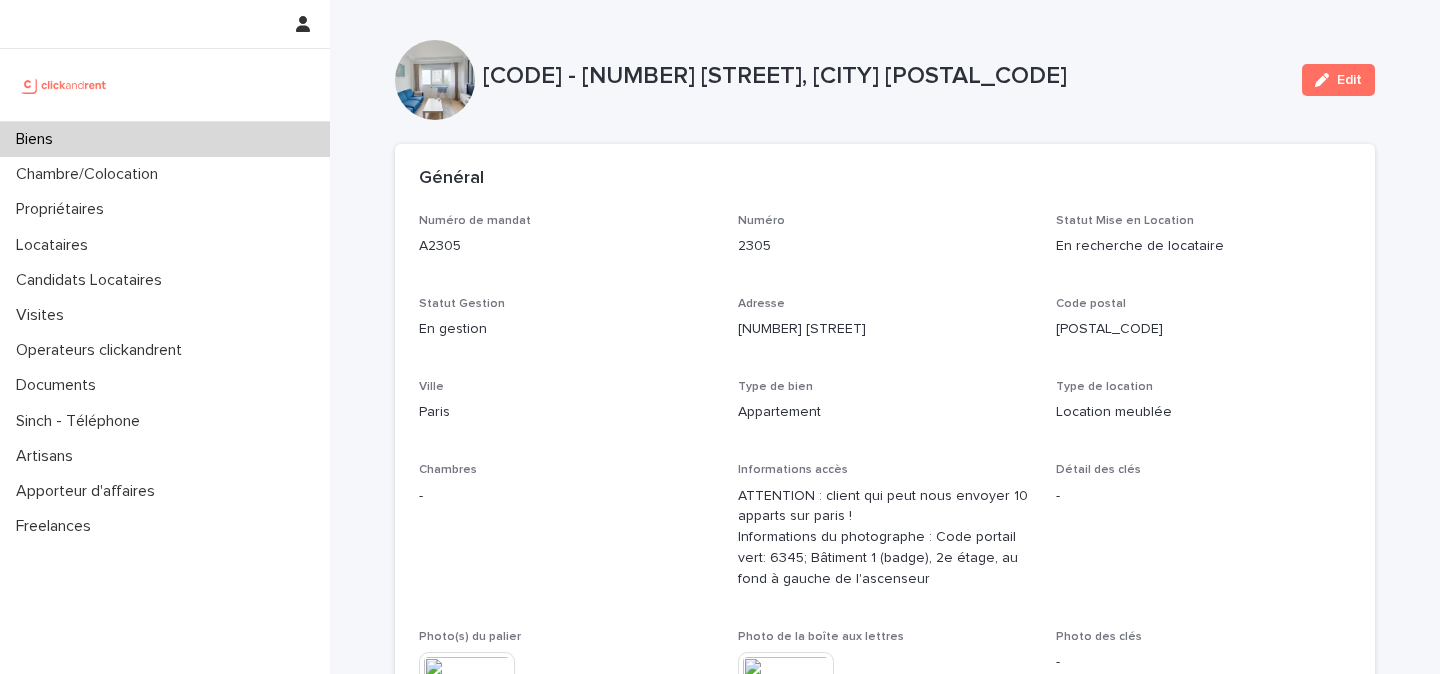 click on "[CODE] - [NUMBER] [STREET], [CITY] [POSTAL_CODE]" at bounding box center [884, 76] 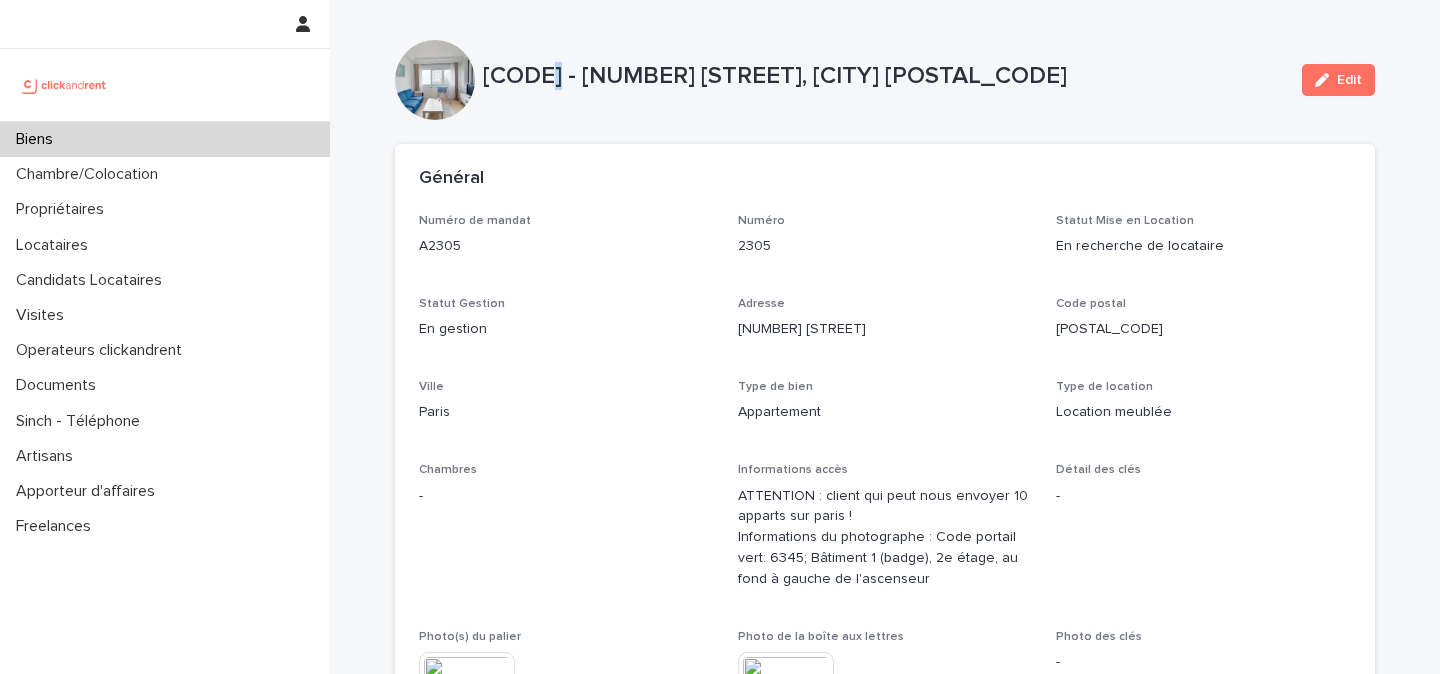 click on "[CODE] - [NUMBER] [STREET], [CITY] [POSTAL_CODE]" at bounding box center [884, 76] 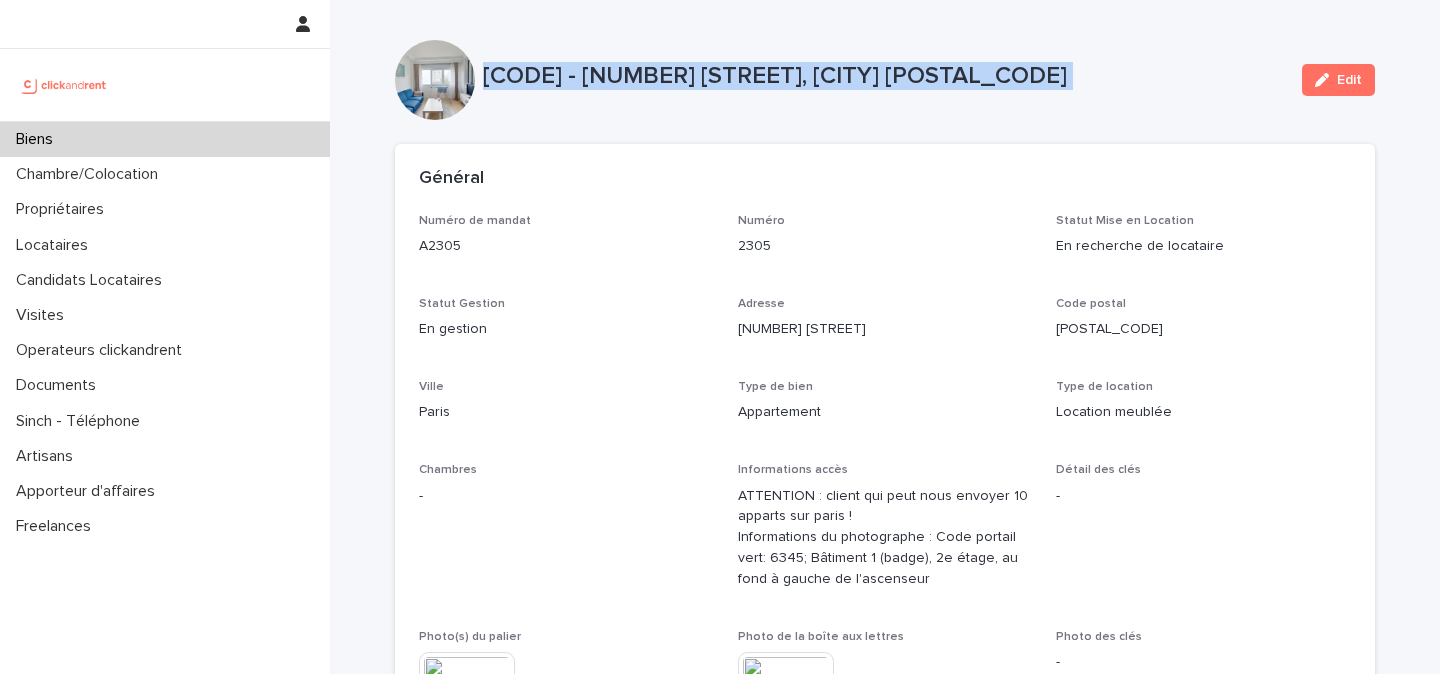 click on "[CODE] - [NUMBER] [STREET], [CITY] [POSTAL_CODE]" at bounding box center [884, 76] 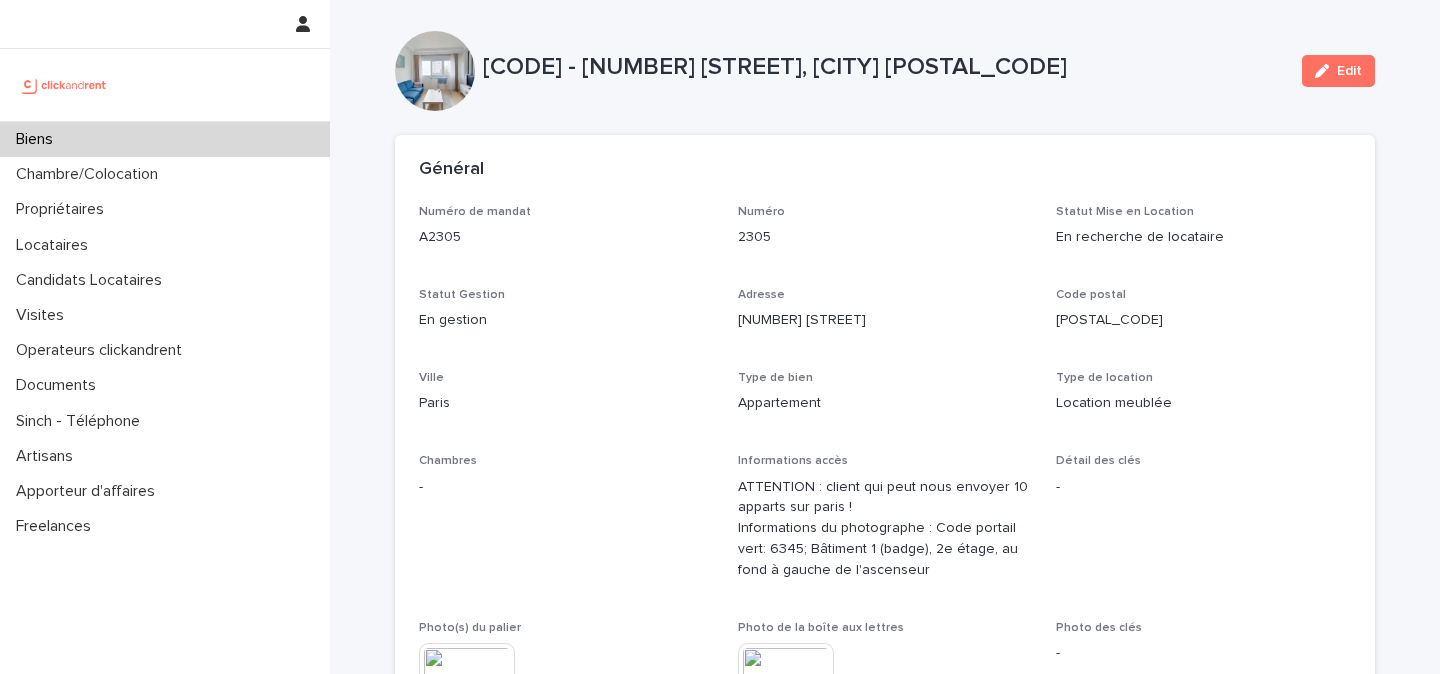 click on "[NUMBER] [STREET]" at bounding box center (885, 320) 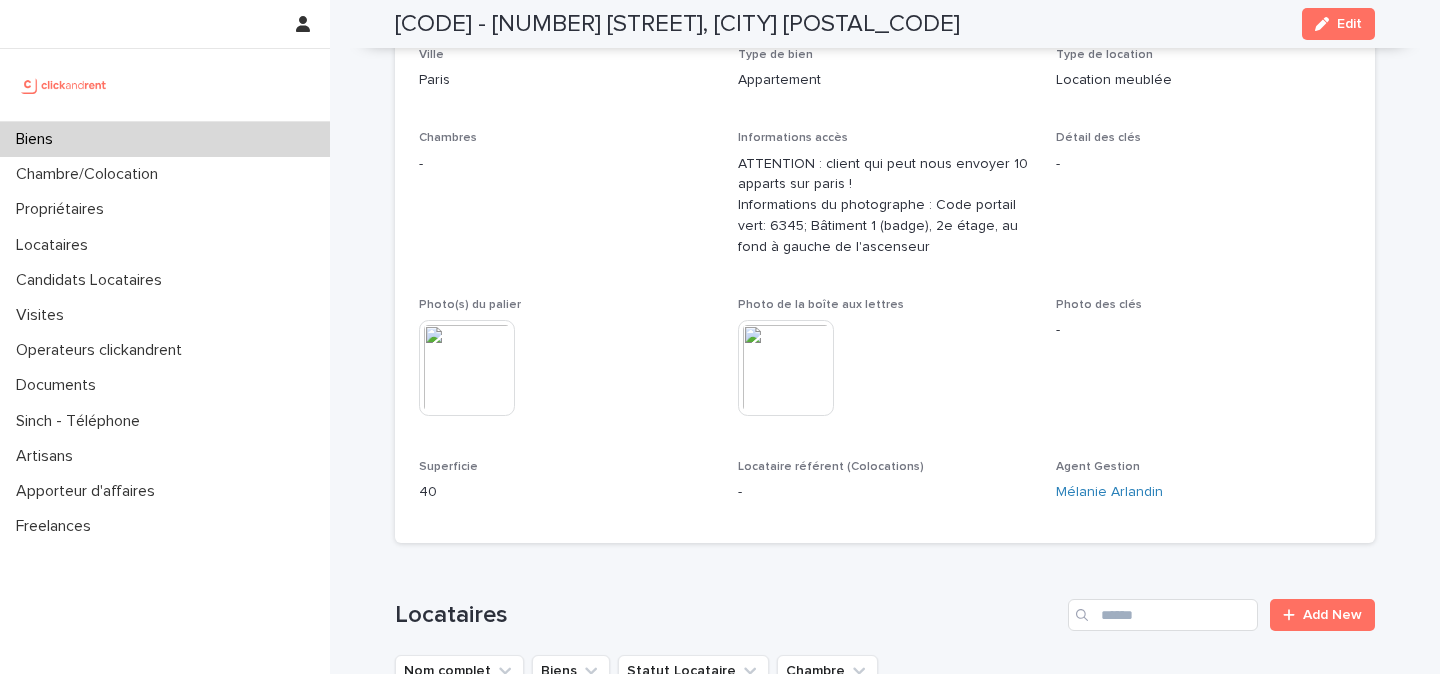 scroll, scrollTop: 331, scrollLeft: 0, axis: vertical 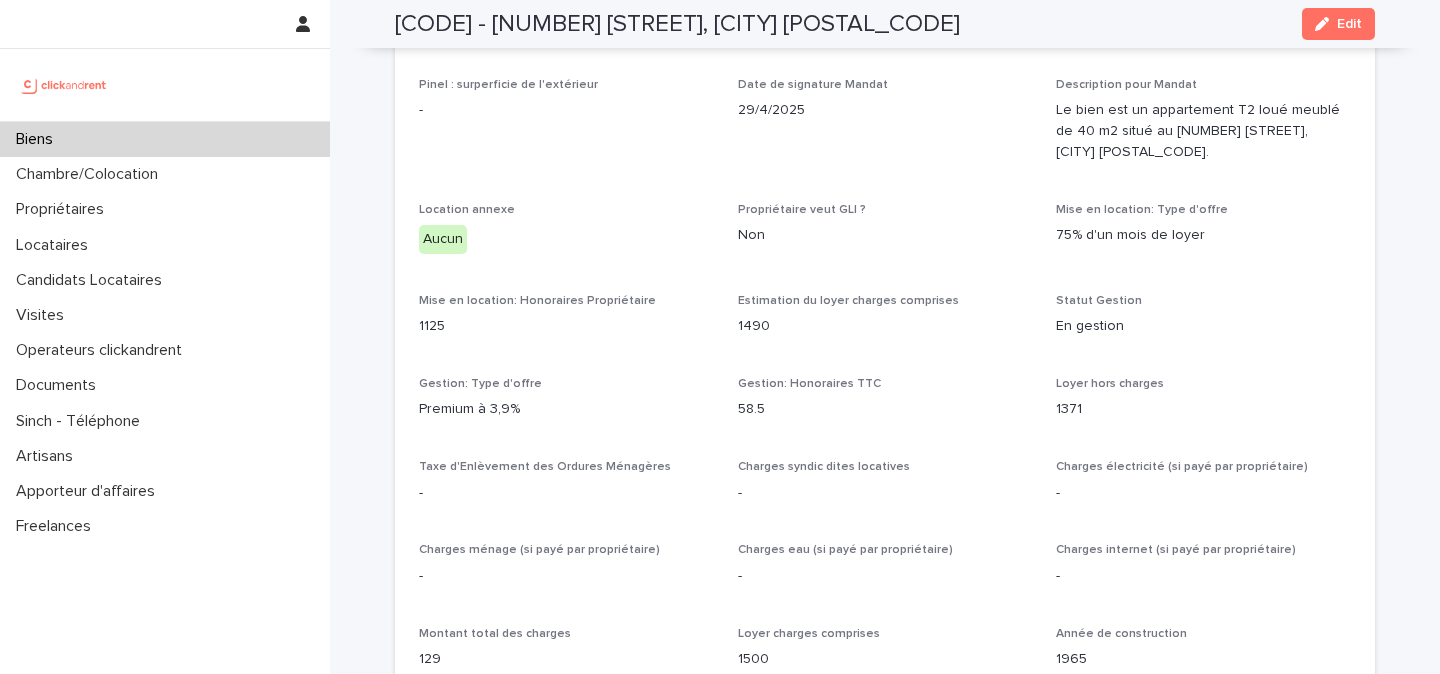 click on "1371" at bounding box center (1203, 409) 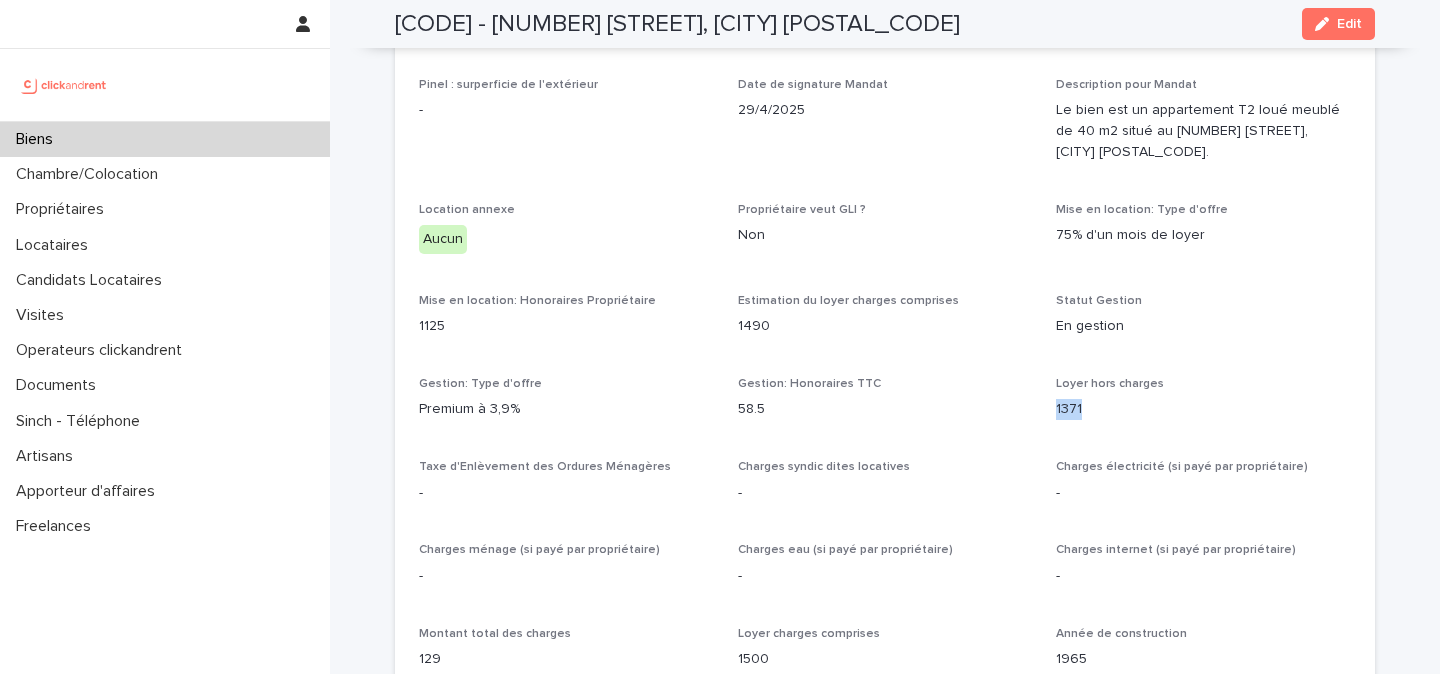 click on "1371" at bounding box center [1203, 409] 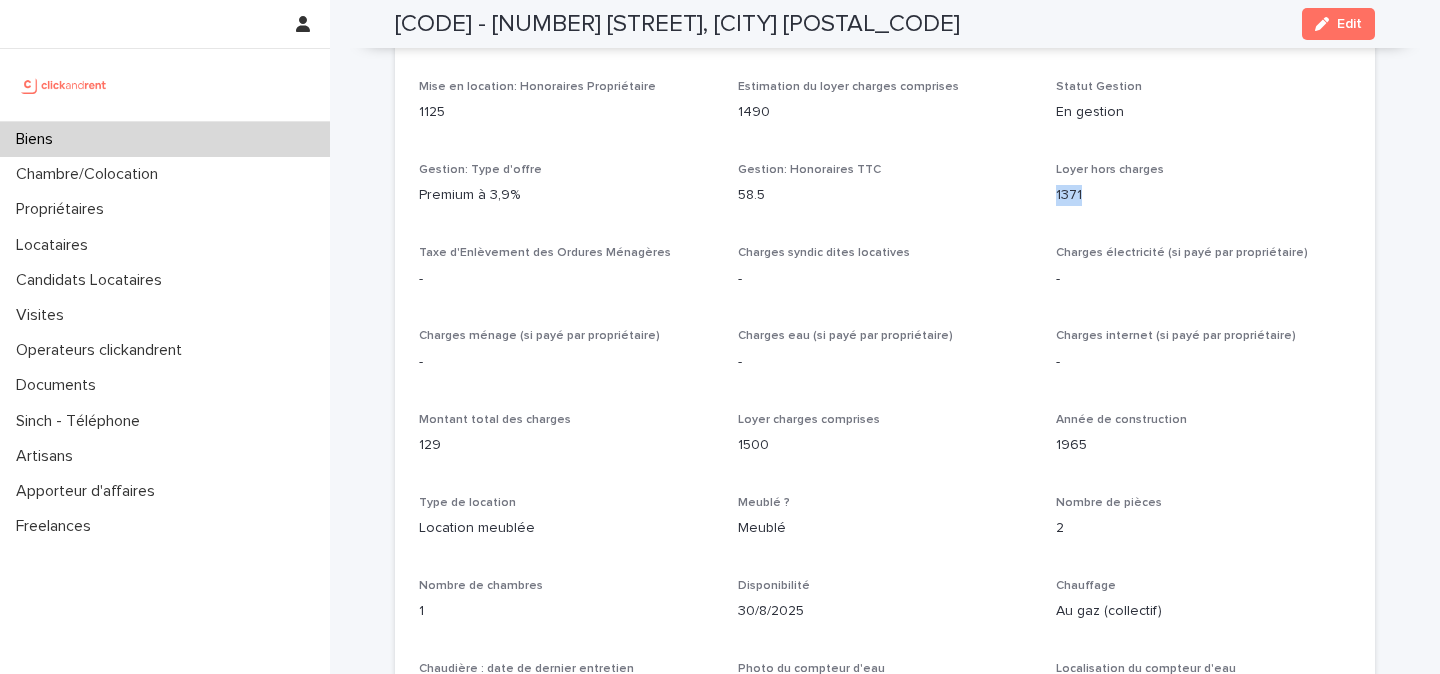 scroll, scrollTop: 1709, scrollLeft: 0, axis: vertical 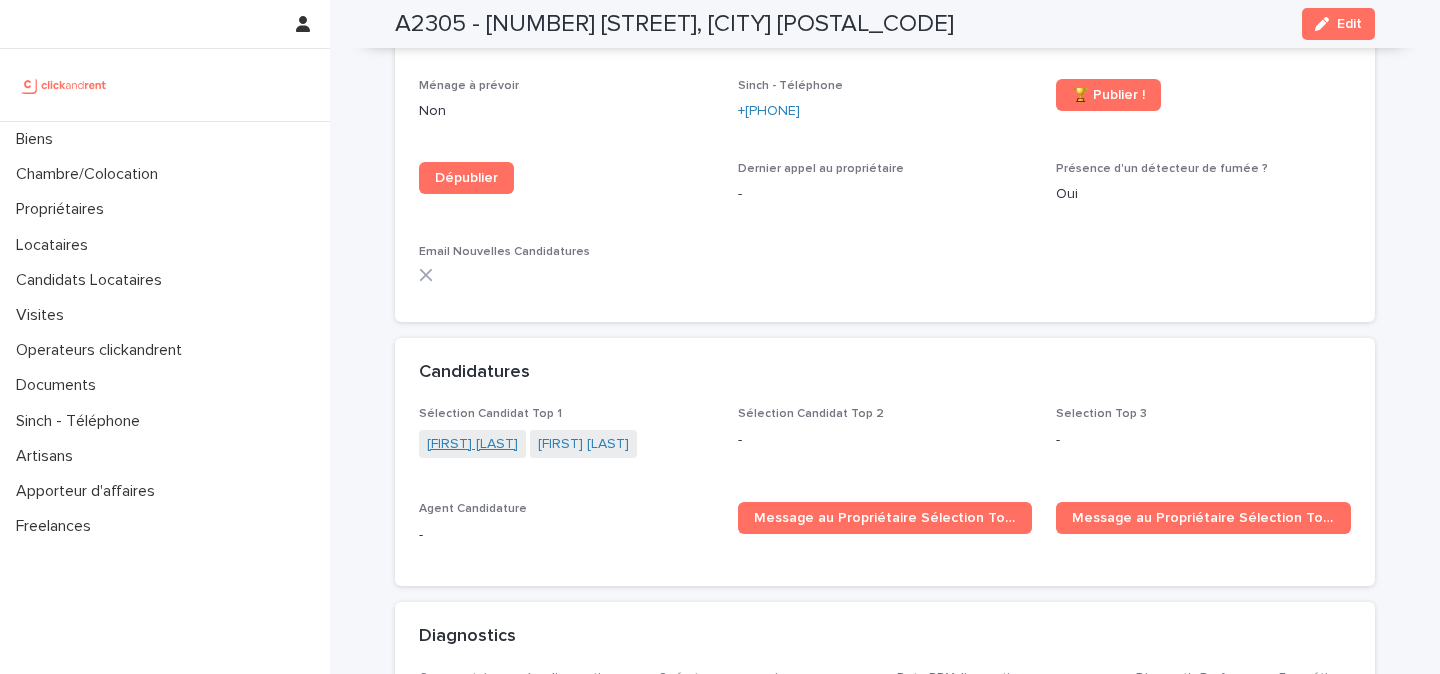 click on "[FIRST] [LAST]" at bounding box center [472, 444] 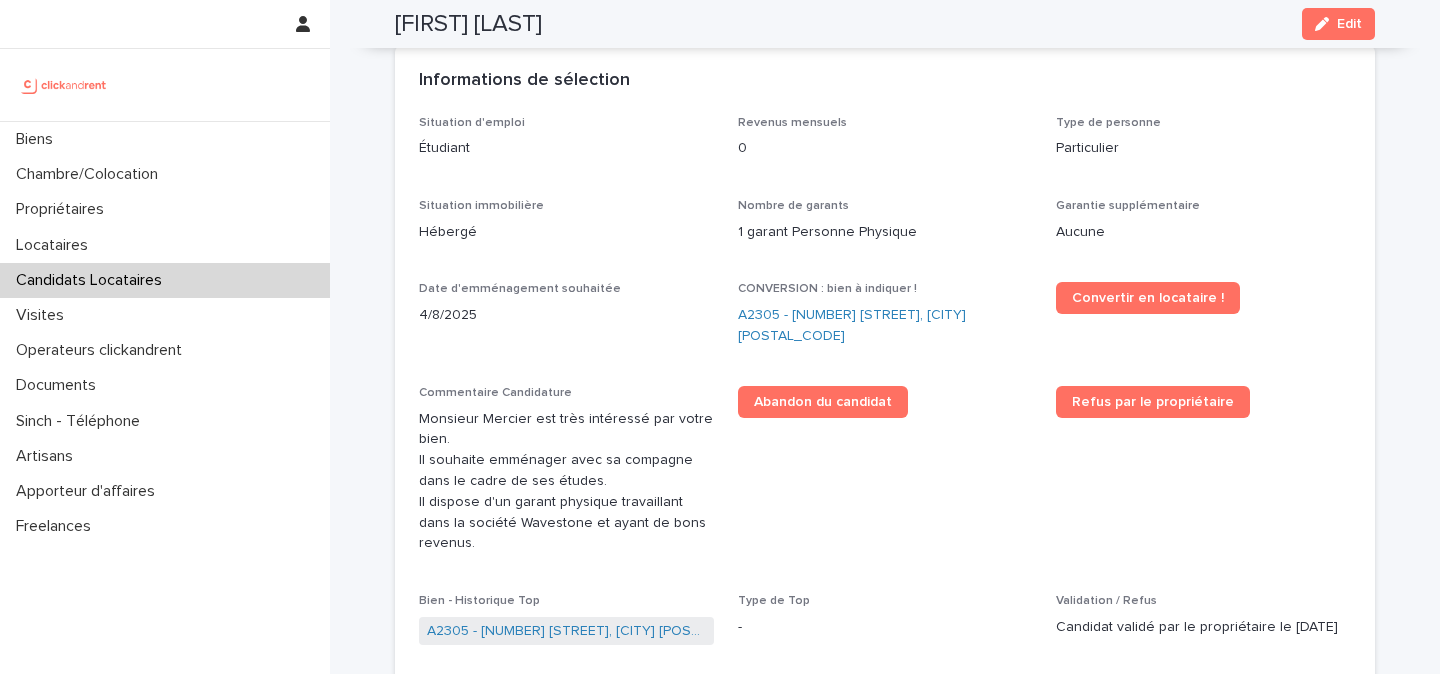 scroll, scrollTop: 571, scrollLeft: 0, axis: vertical 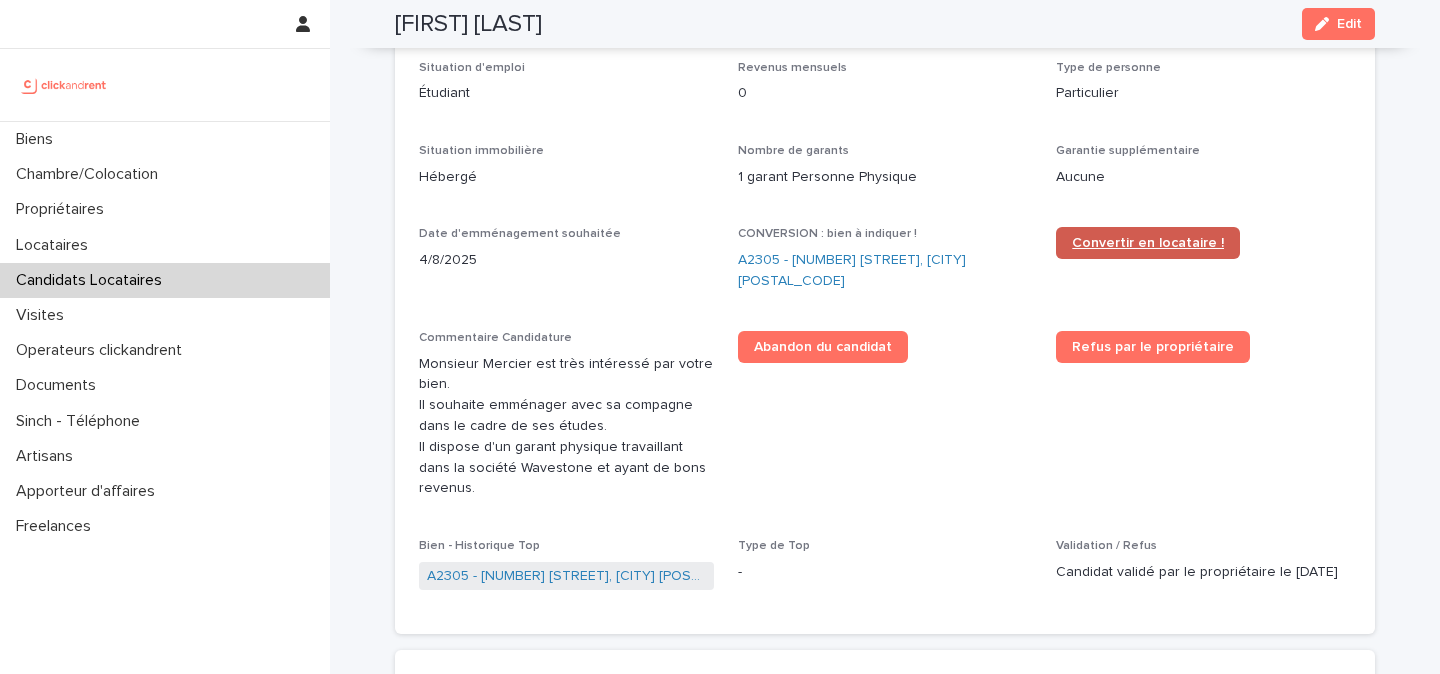 click on "Convertir en locataire !" at bounding box center (1148, 243) 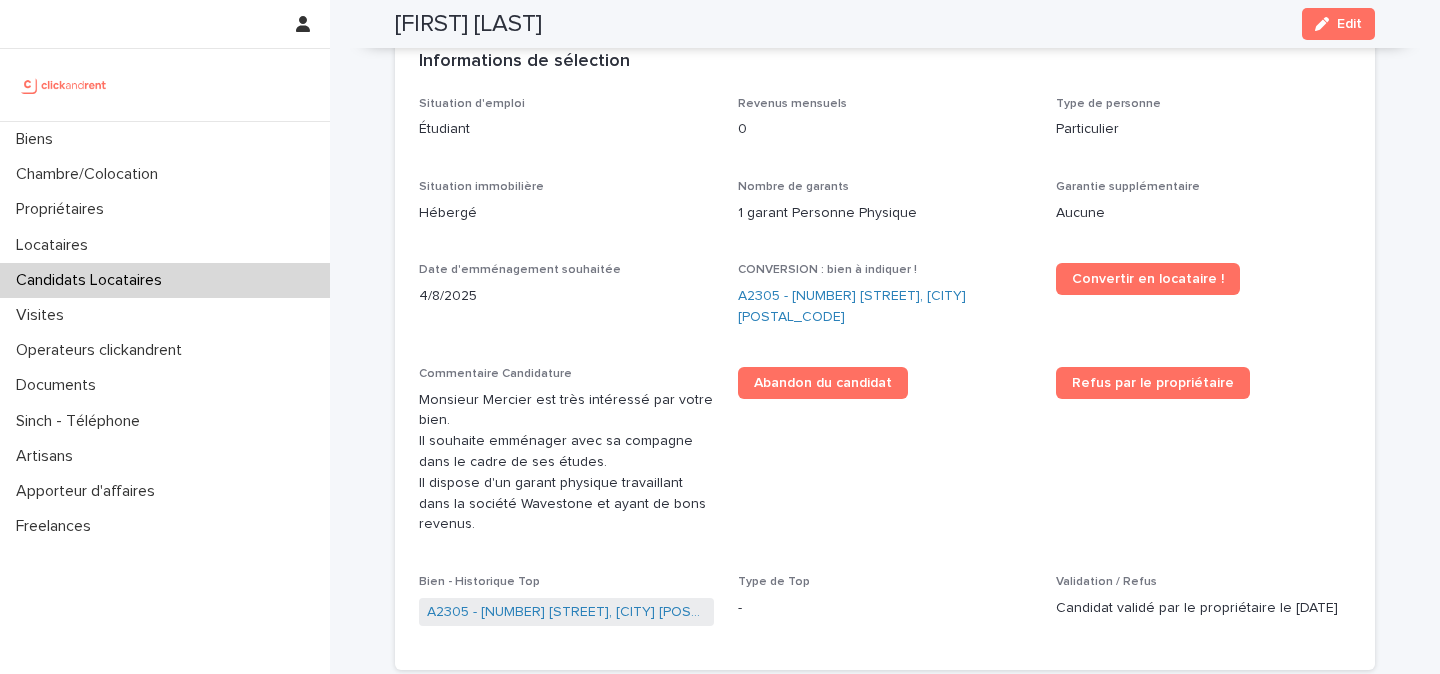 scroll, scrollTop: 534, scrollLeft: 0, axis: vertical 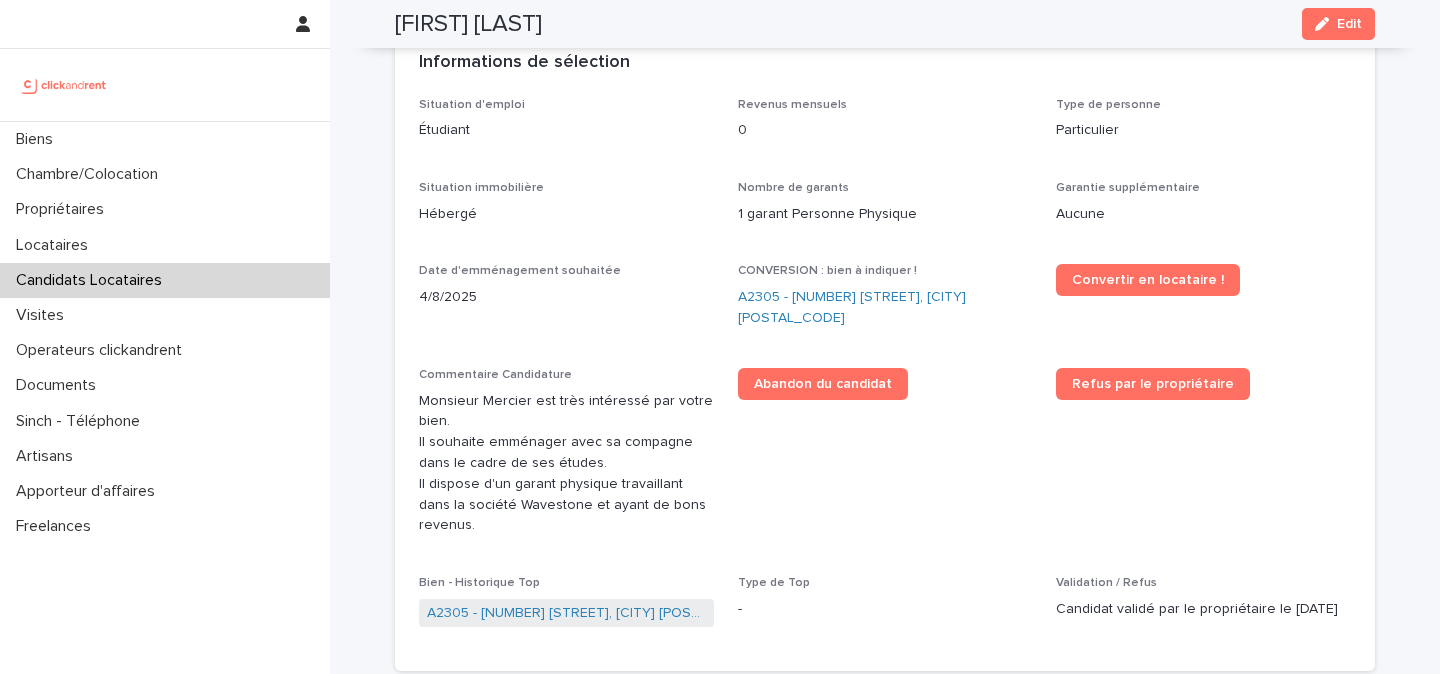 click on "A2305 - [NUMBER] [STREET],  [CITY] [POSTAL_CODE]" at bounding box center [885, 308] 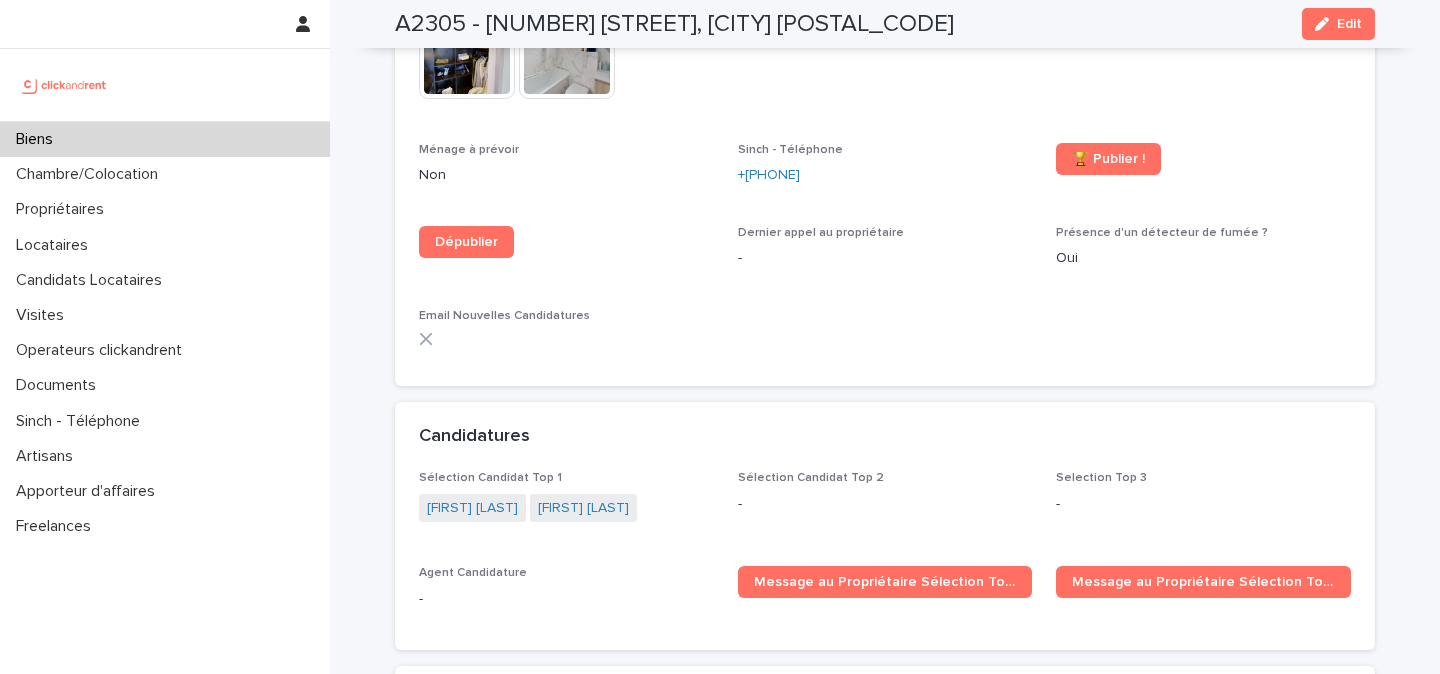 scroll, scrollTop: 5601, scrollLeft: 0, axis: vertical 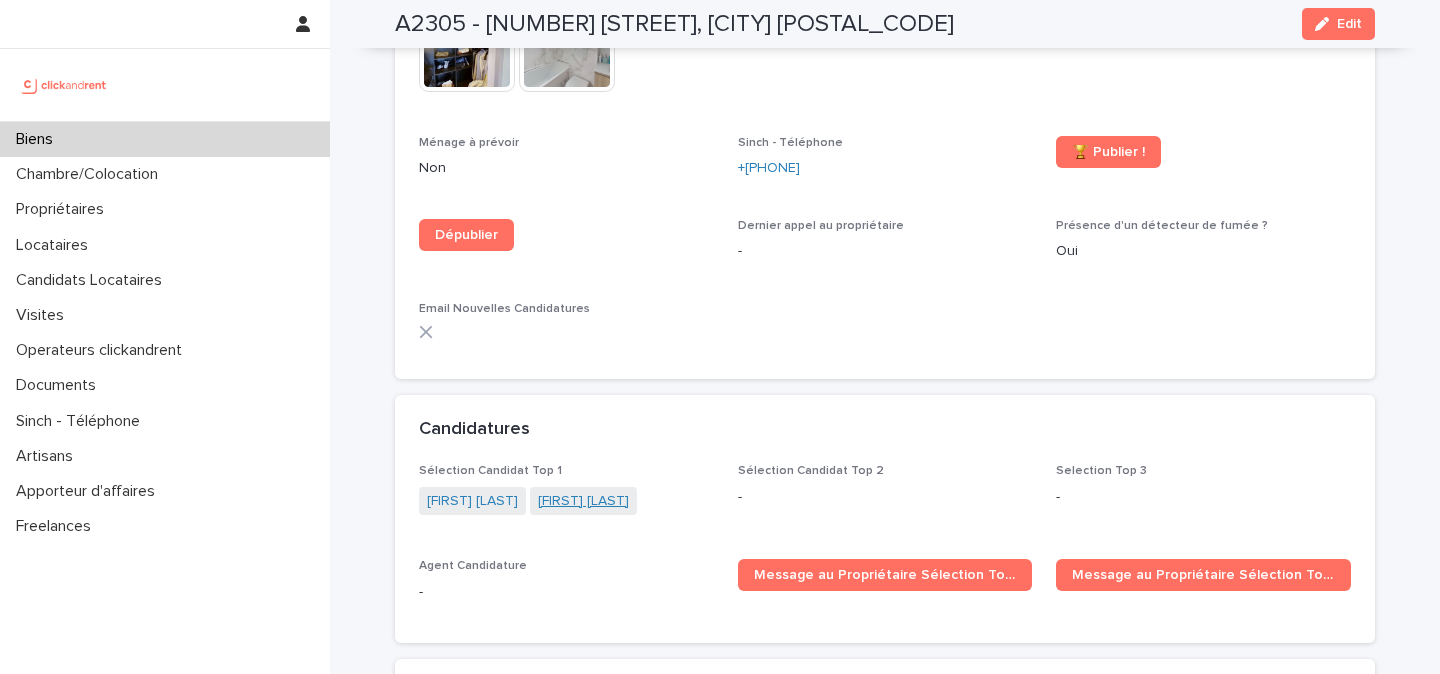 click on "[FIRST] [LAST]" at bounding box center (583, 501) 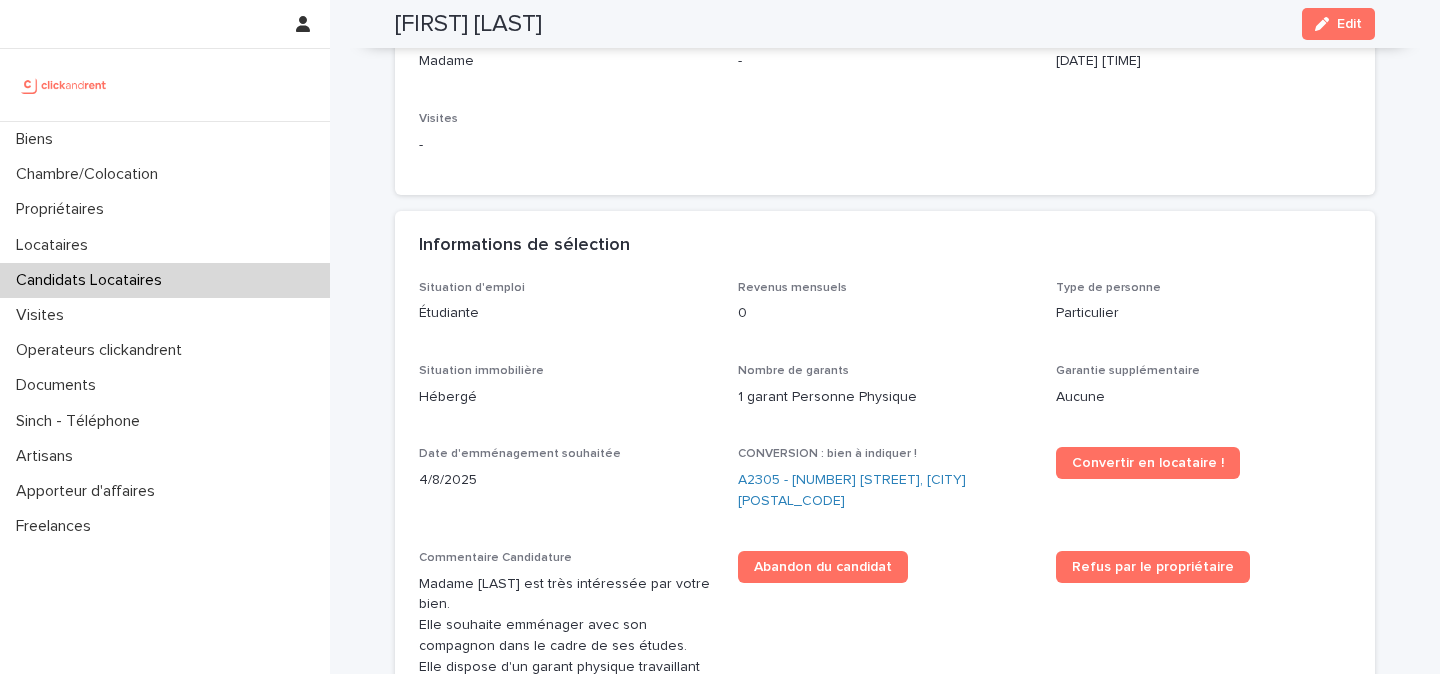 scroll, scrollTop: 416, scrollLeft: 0, axis: vertical 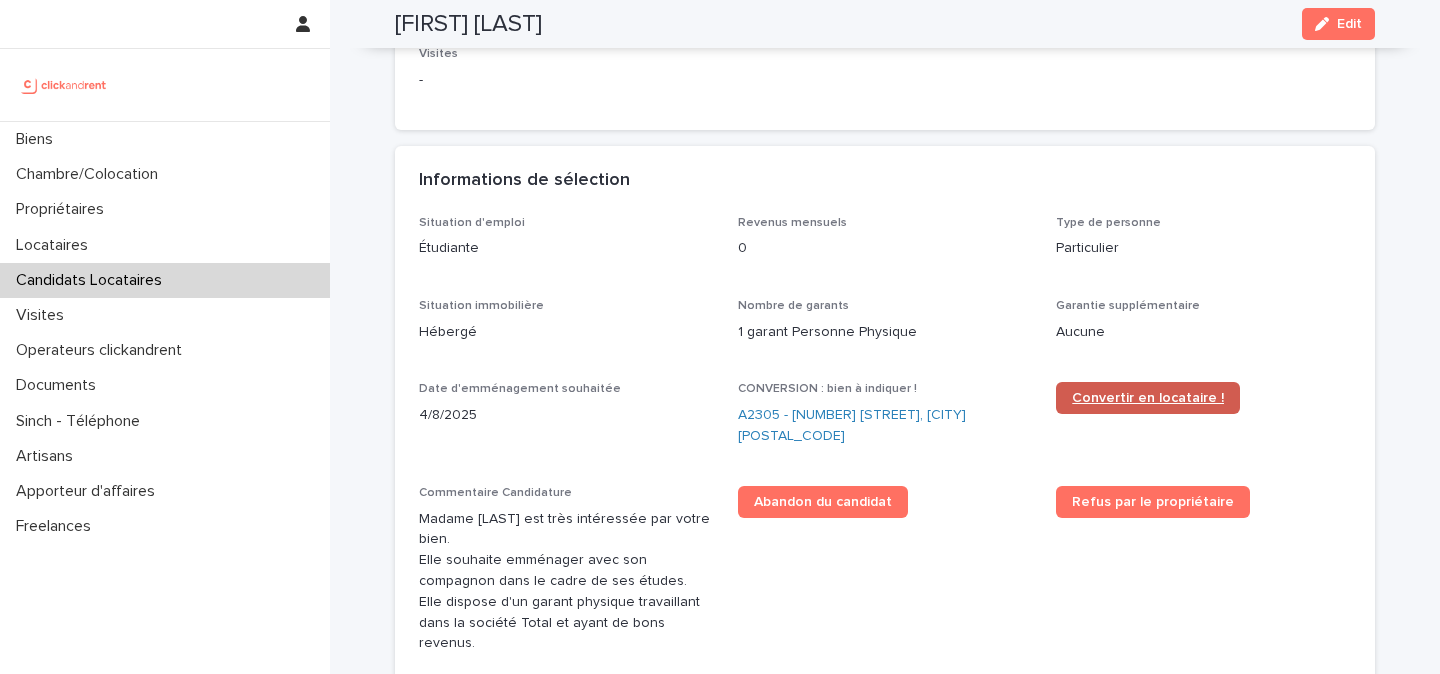 click on "Convertir en locataire !" at bounding box center (1148, 398) 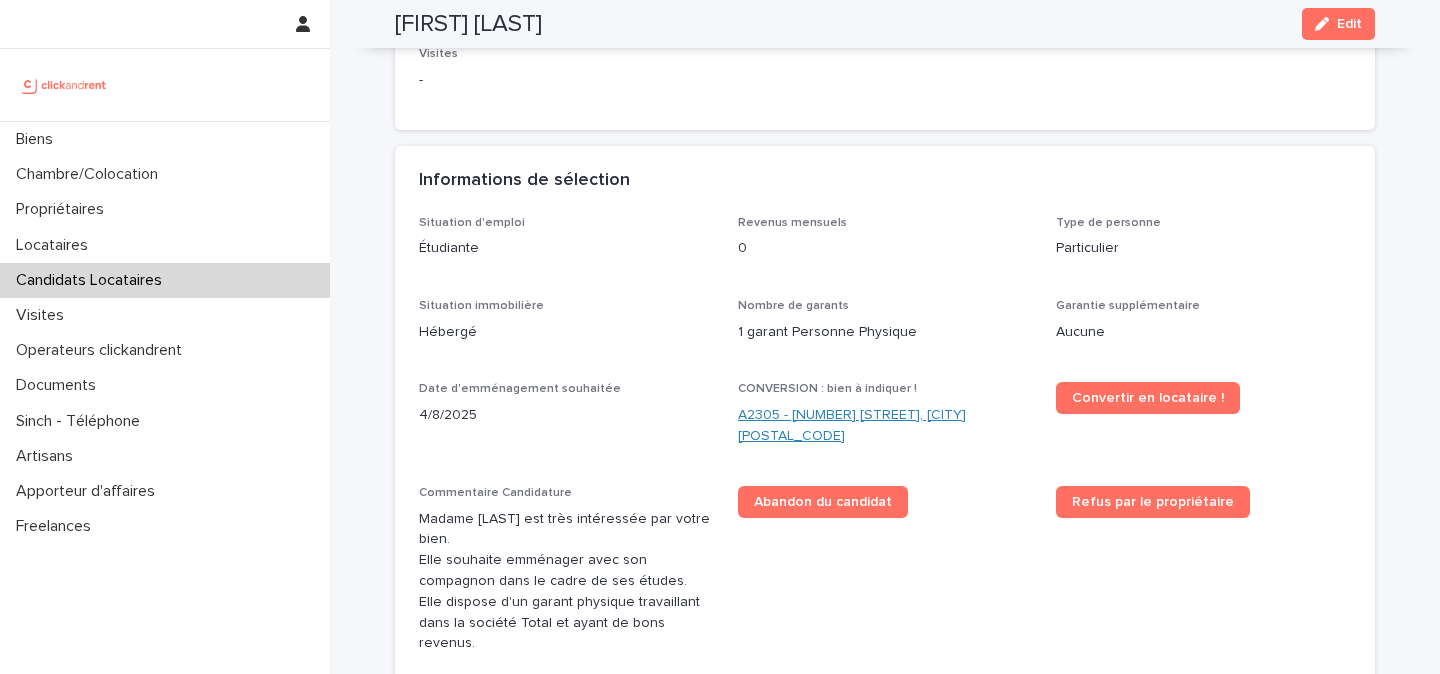 click on "A2305 - [NUMBER] [STREET],  [CITY] [POSTAL_CODE]" at bounding box center (885, 426) 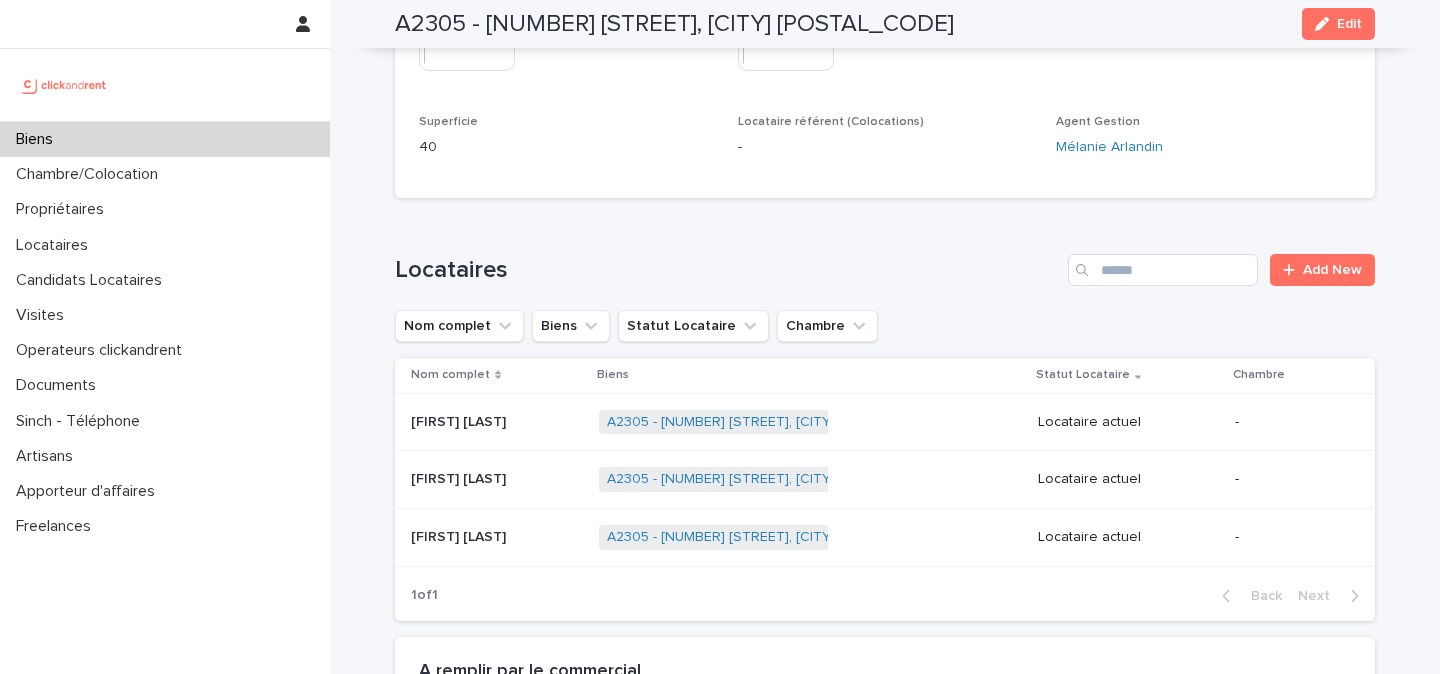 scroll, scrollTop: 685, scrollLeft: 0, axis: vertical 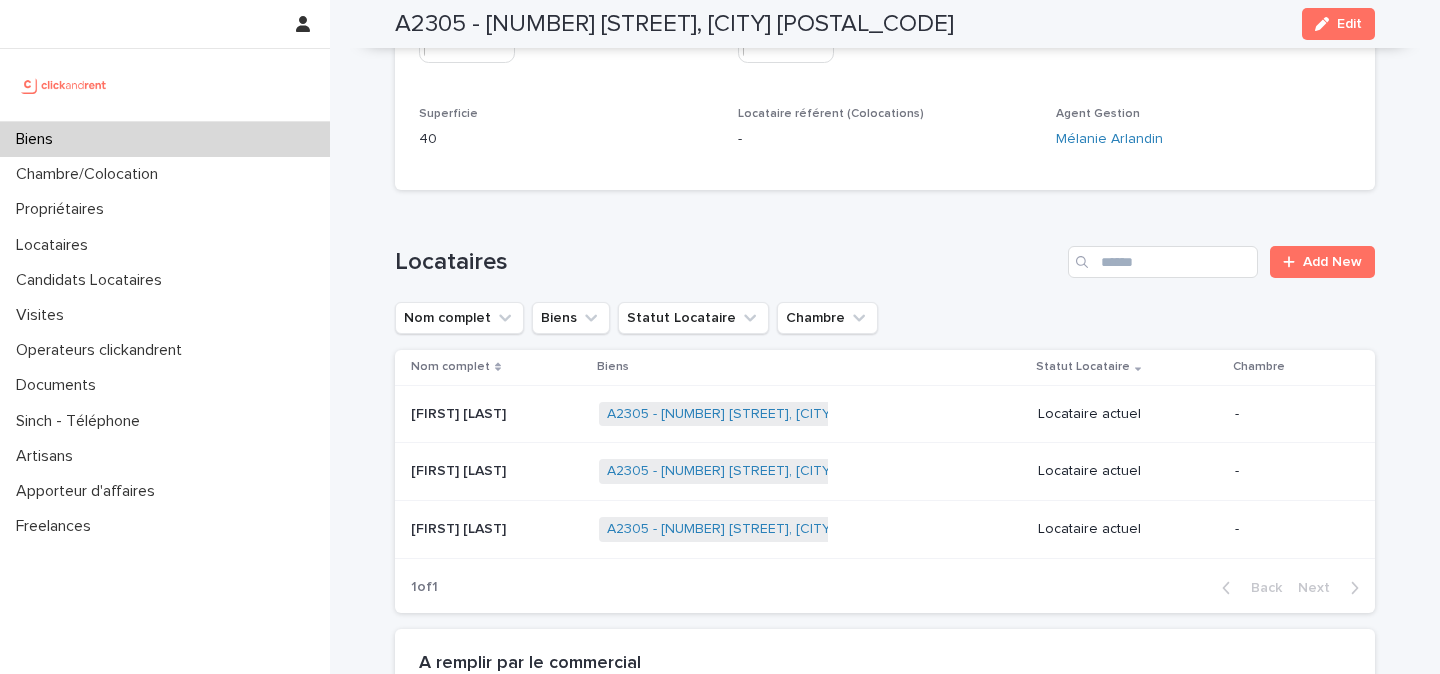 click at bounding box center [497, 471] 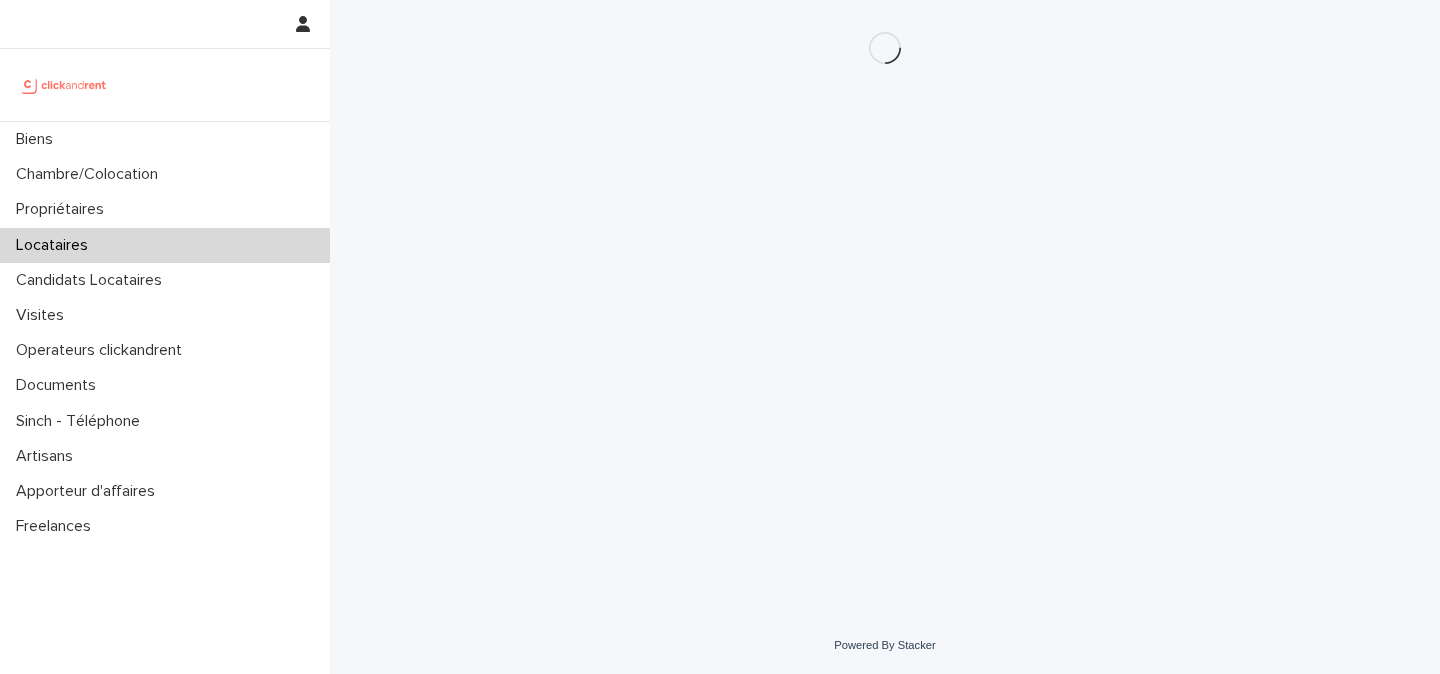 scroll, scrollTop: 0, scrollLeft: 0, axis: both 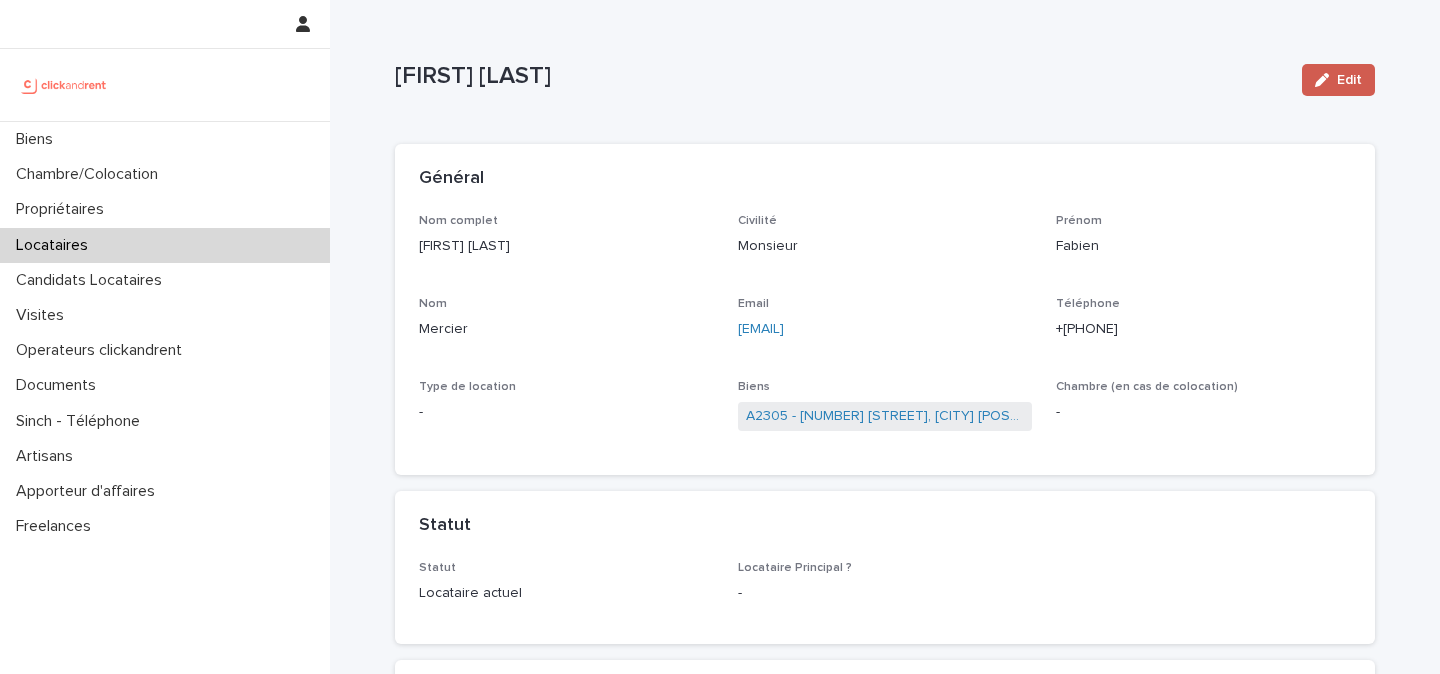 click 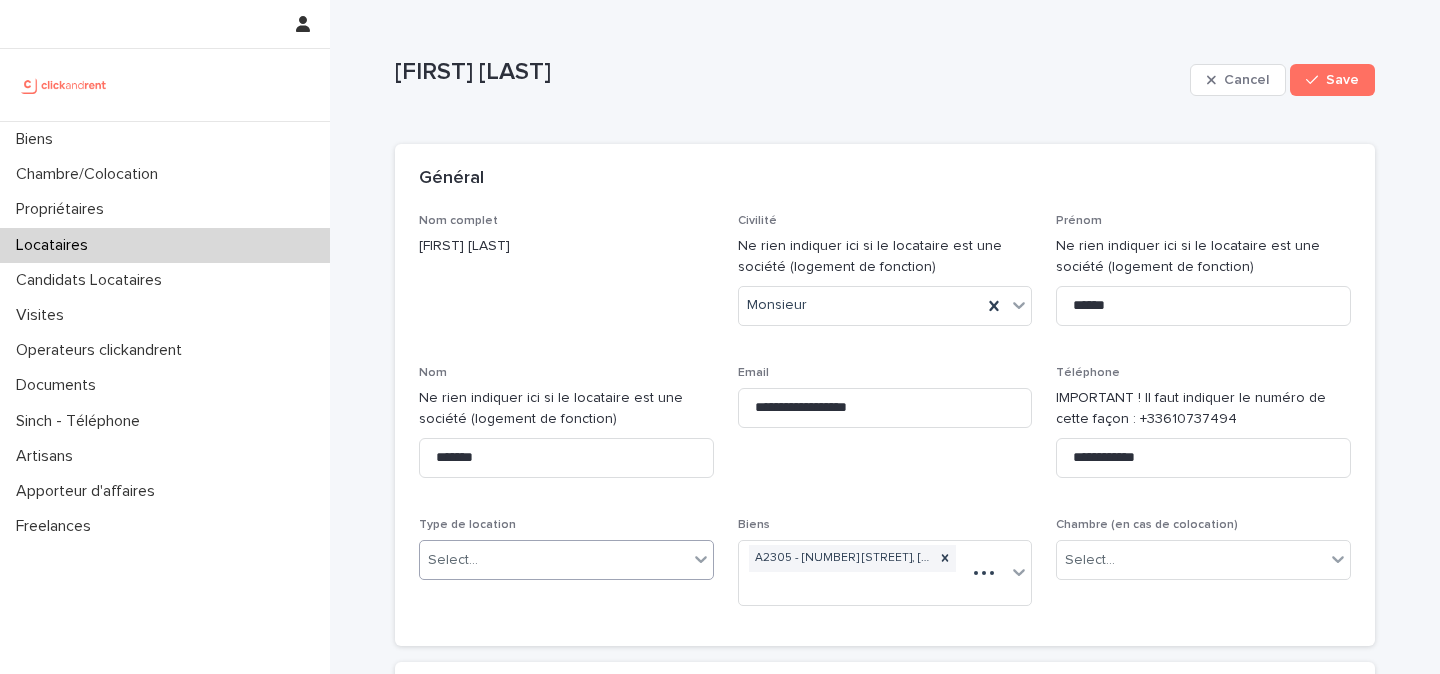 click on "Select..." at bounding box center (554, 560) 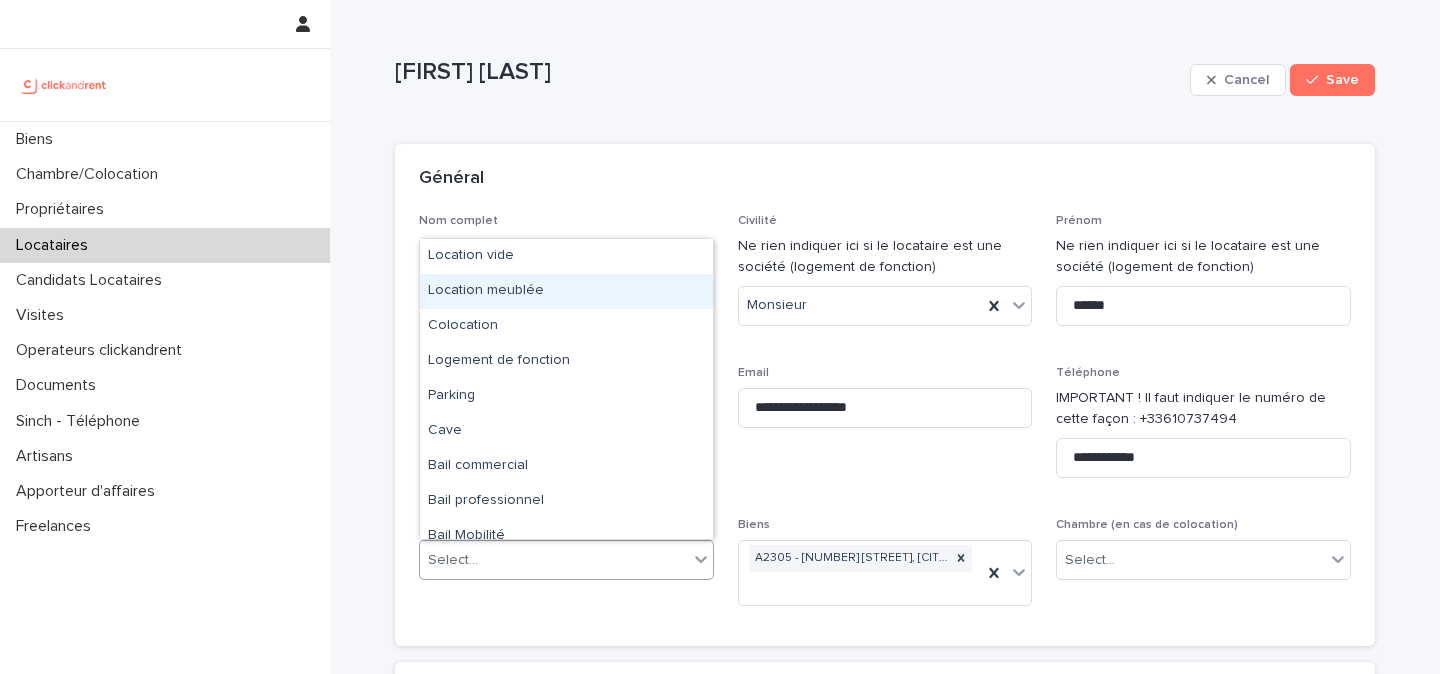 click on "Location meublée" at bounding box center (566, 291) 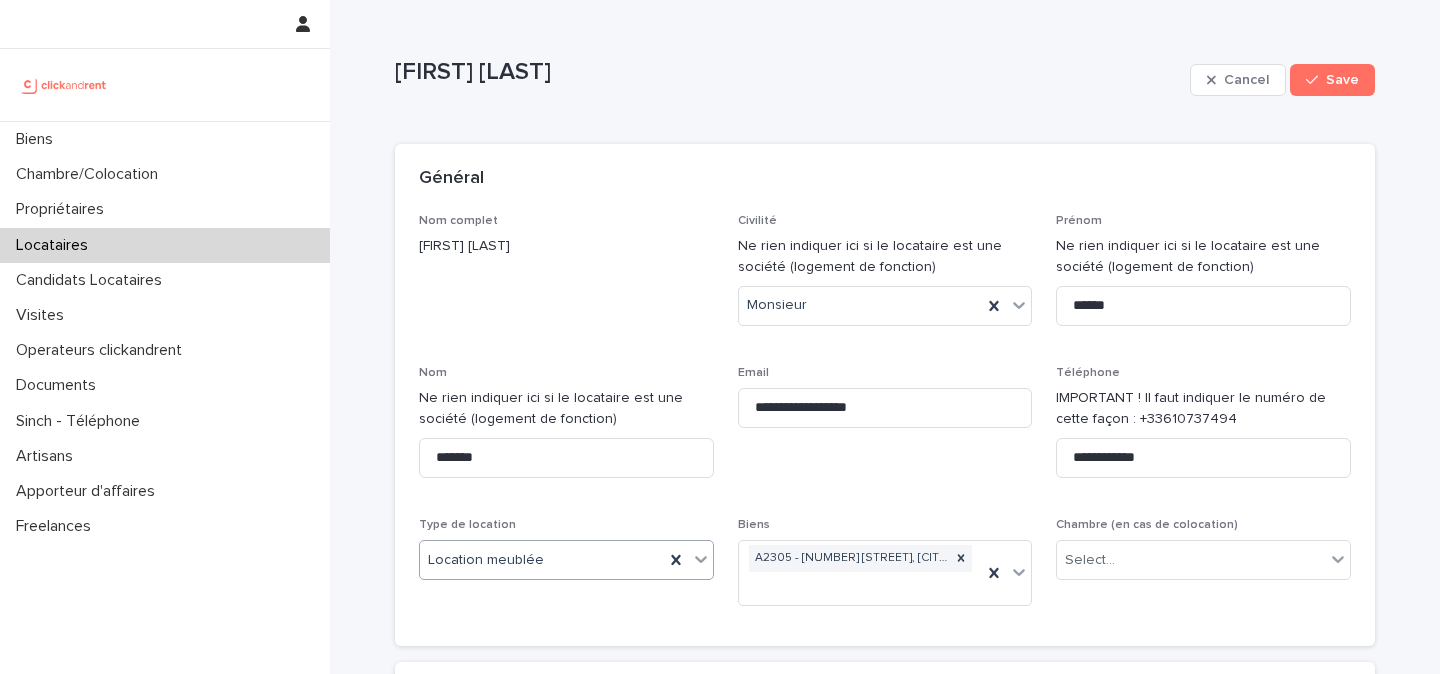 click on "**********" at bounding box center (885, 418) 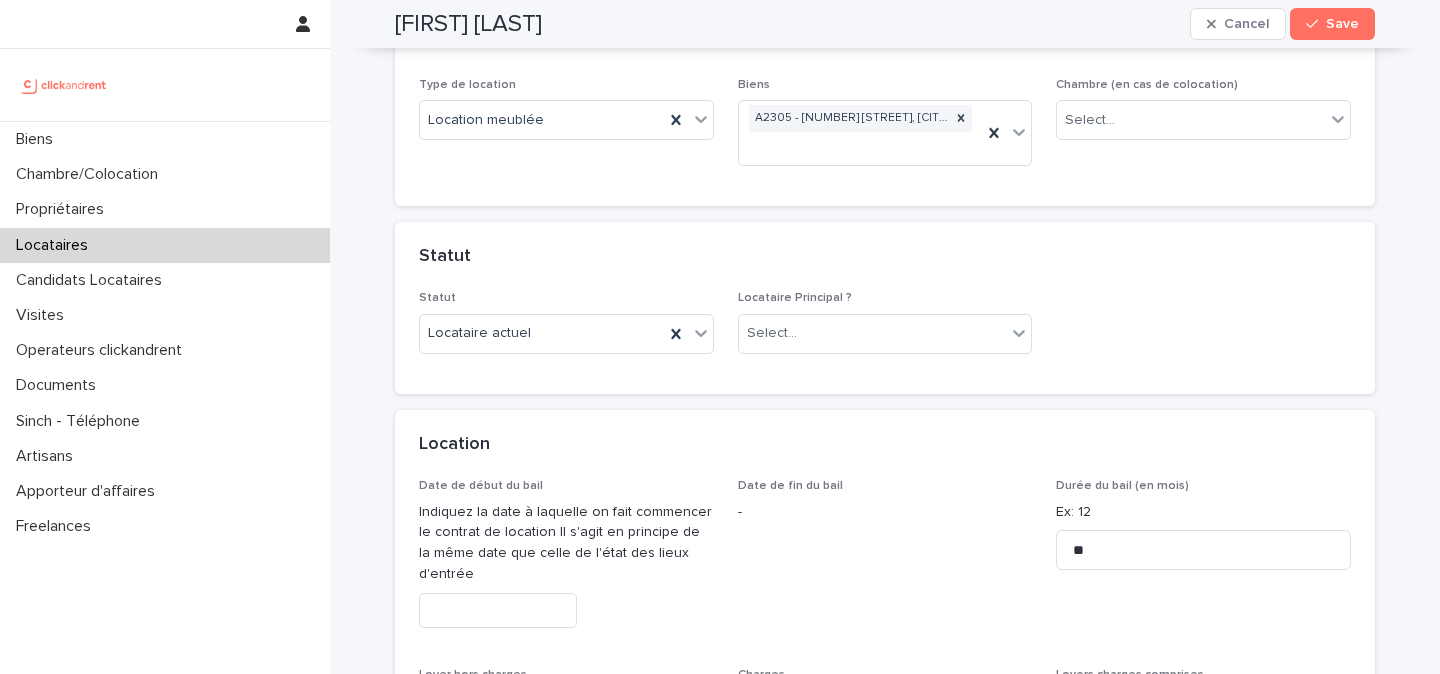 scroll, scrollTop: 455, scrollLeft: 0, axis: vertical 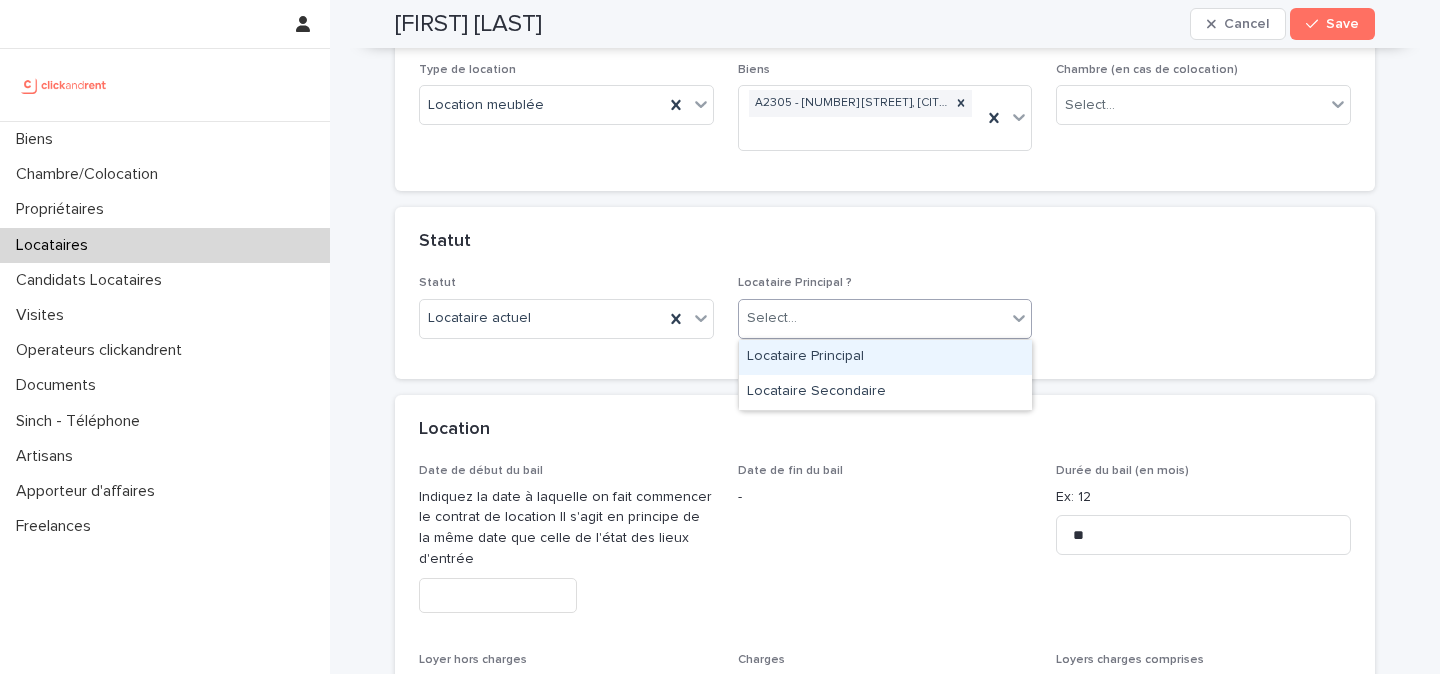 click on "Select..." at bounding box center (873, 318) 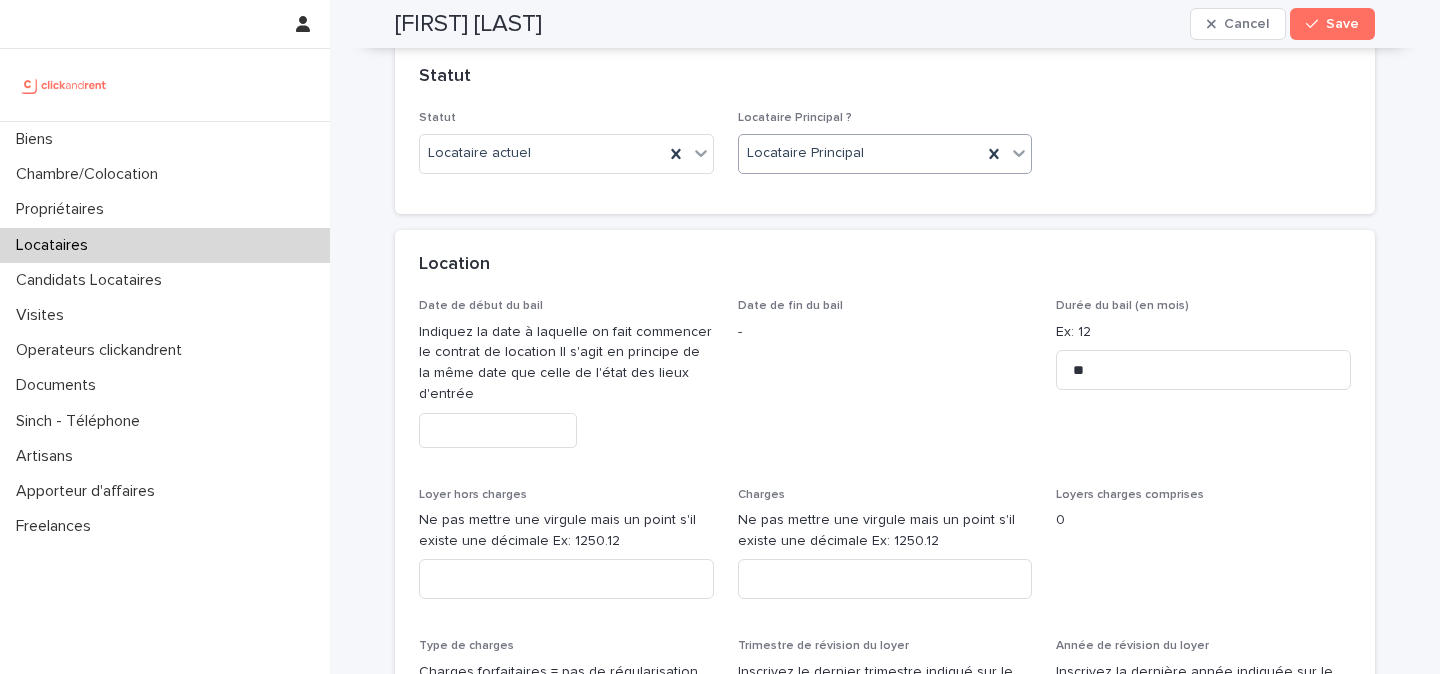scroll, scrollTop: 669, scrollLeft: 0, axis: vertical 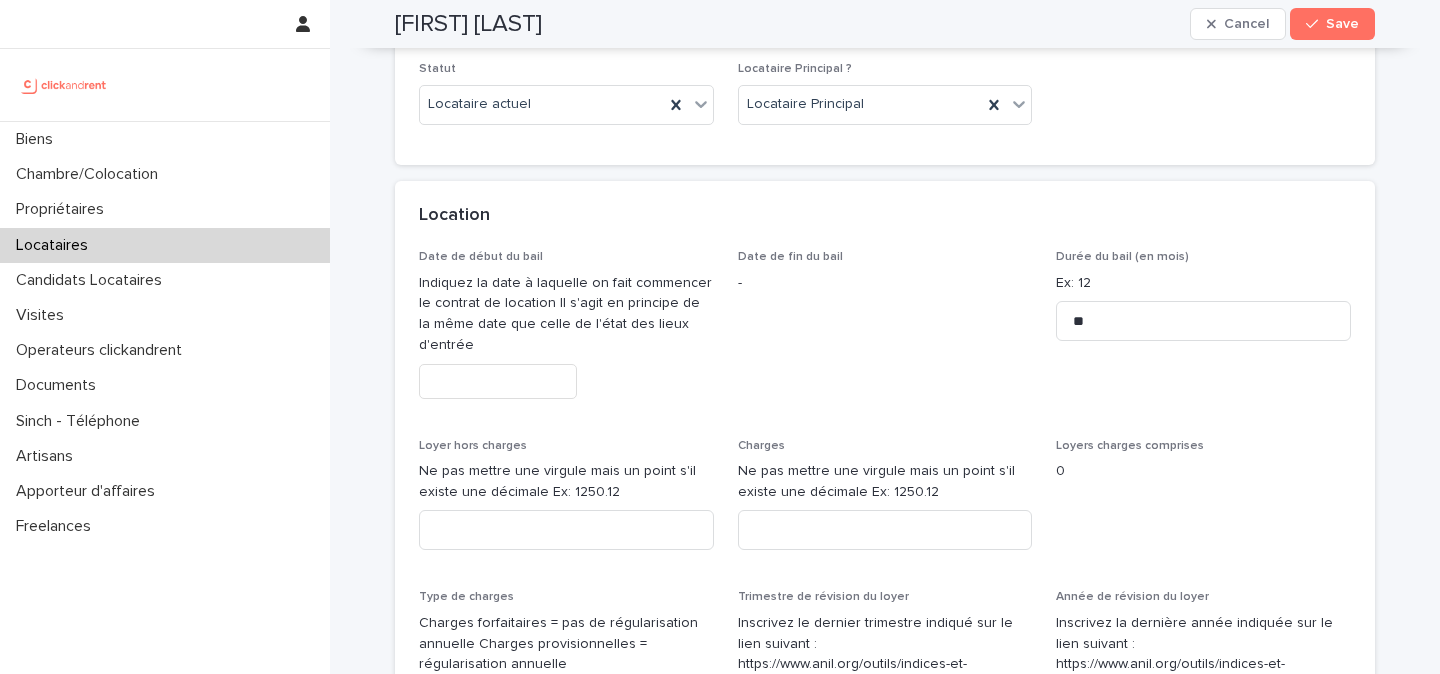 click on "Date de début du bail Indiquez la date à laquelle on fait commencer le contrat de location
Il s'agit en principe de la même date que celle de l'état des lieux d'entrée" at bounding box center (566, 332) 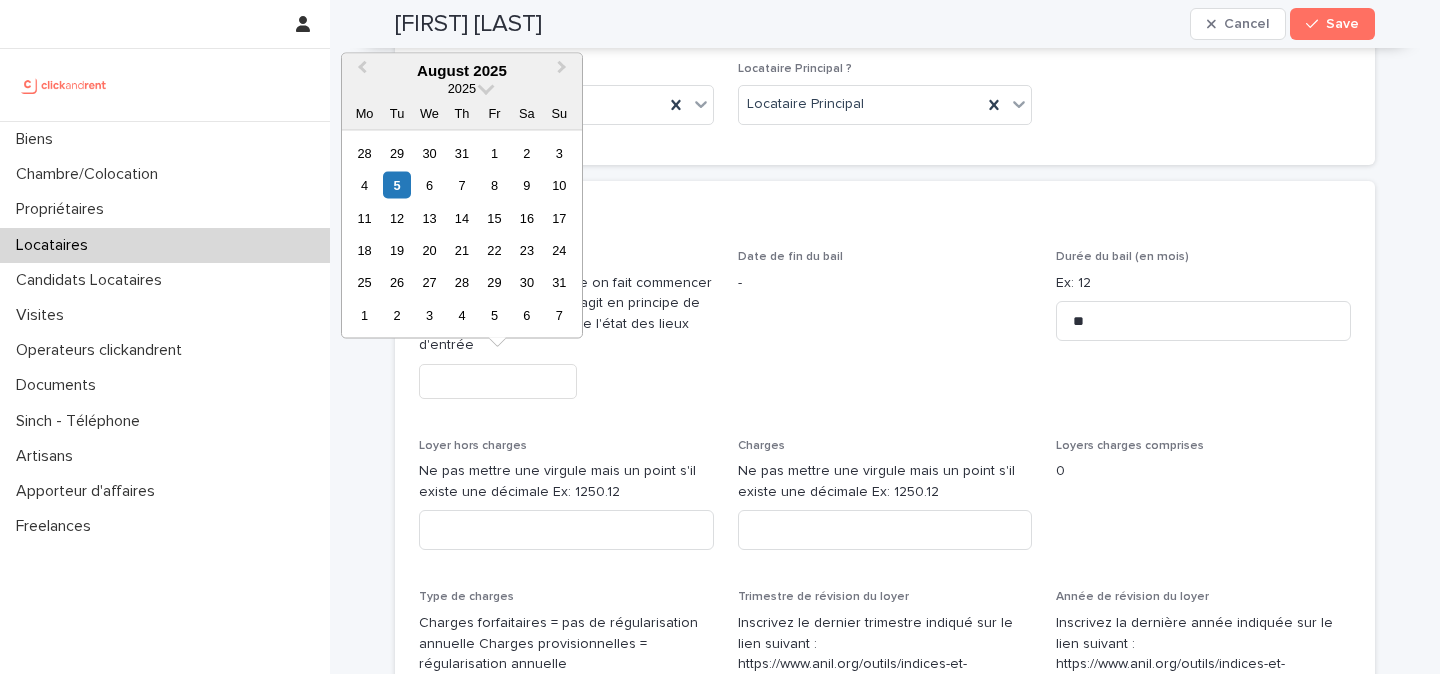 click at bounding box center [498, 381] 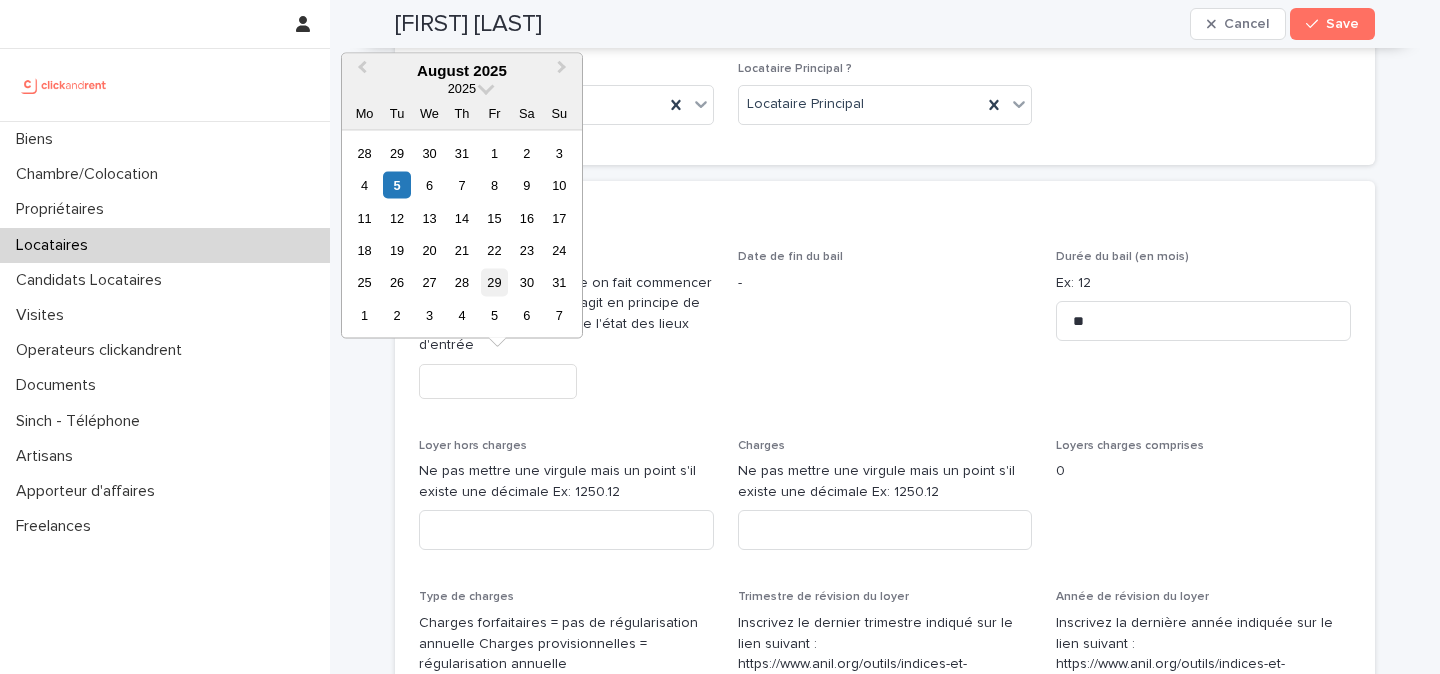 click on "29" at bounding box center [494, 282] 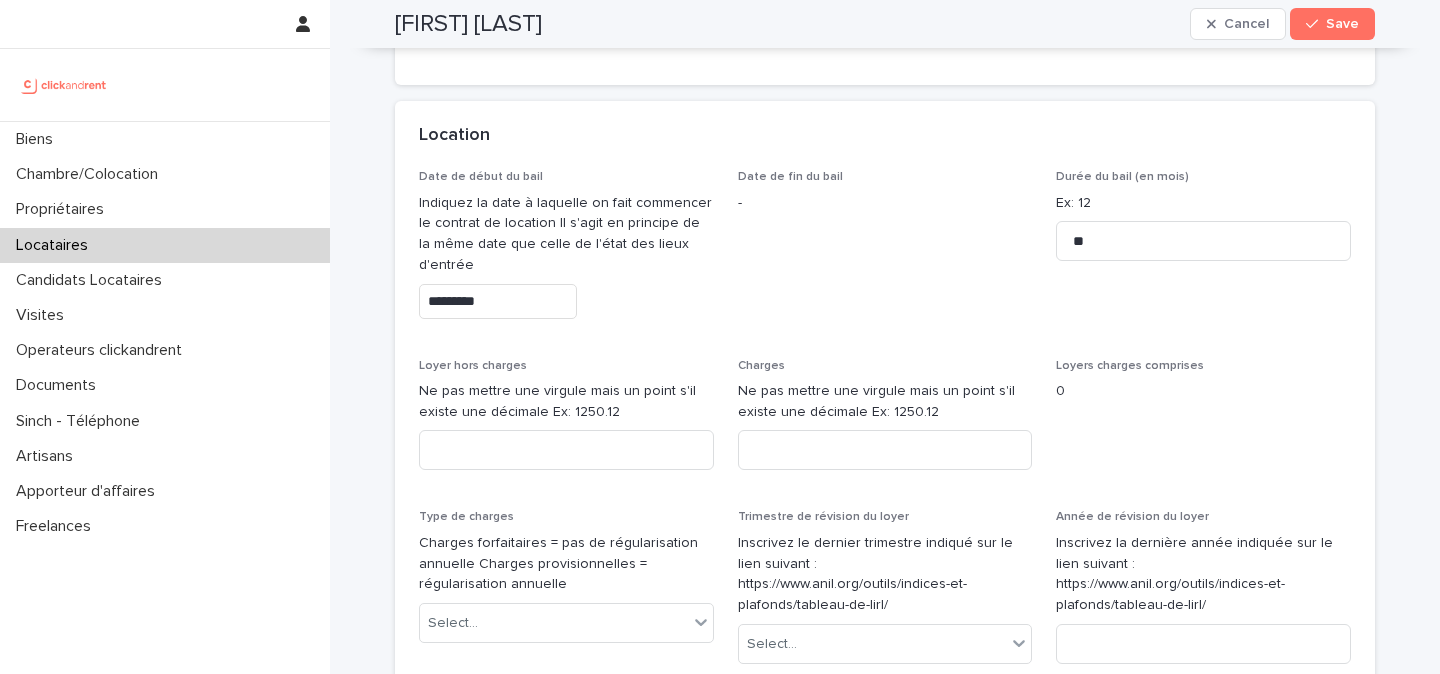 scroll, scrollTop: 768, scrollLeft: 0, axis: vertical 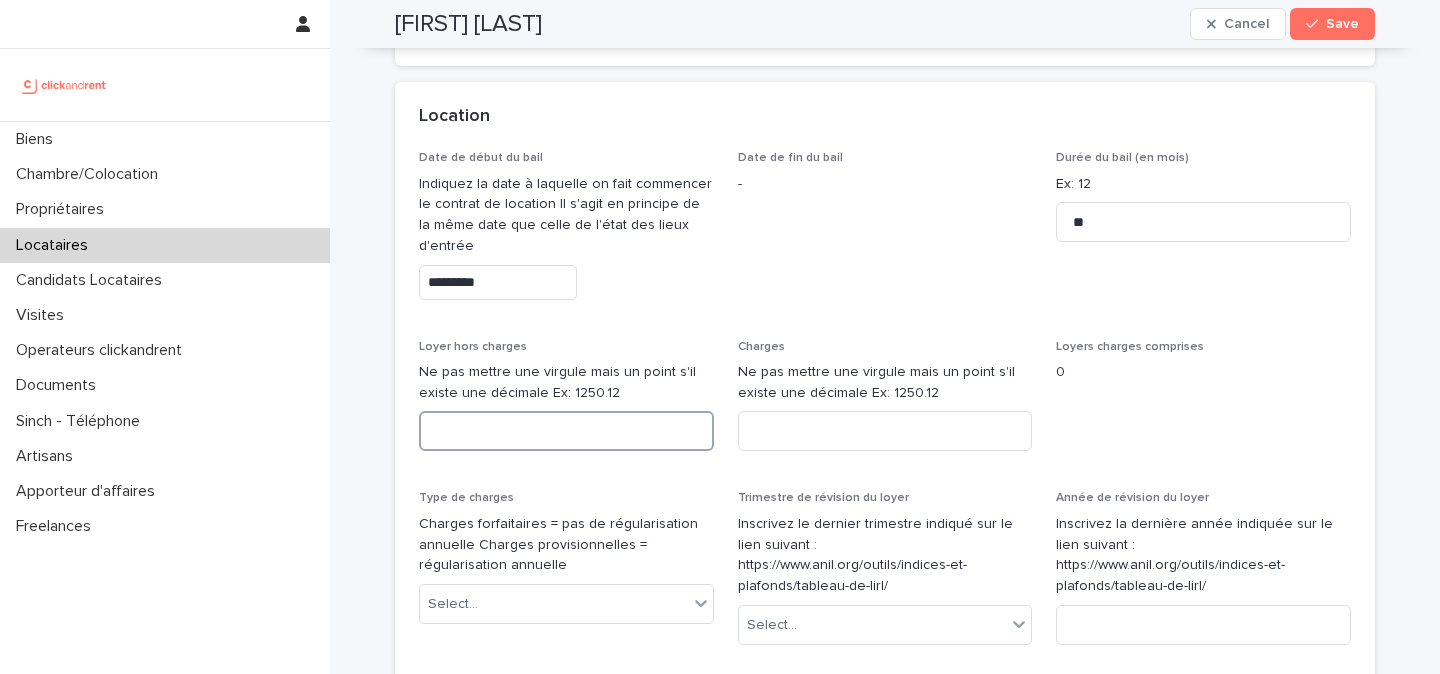 click at bounding box center (566, 431) 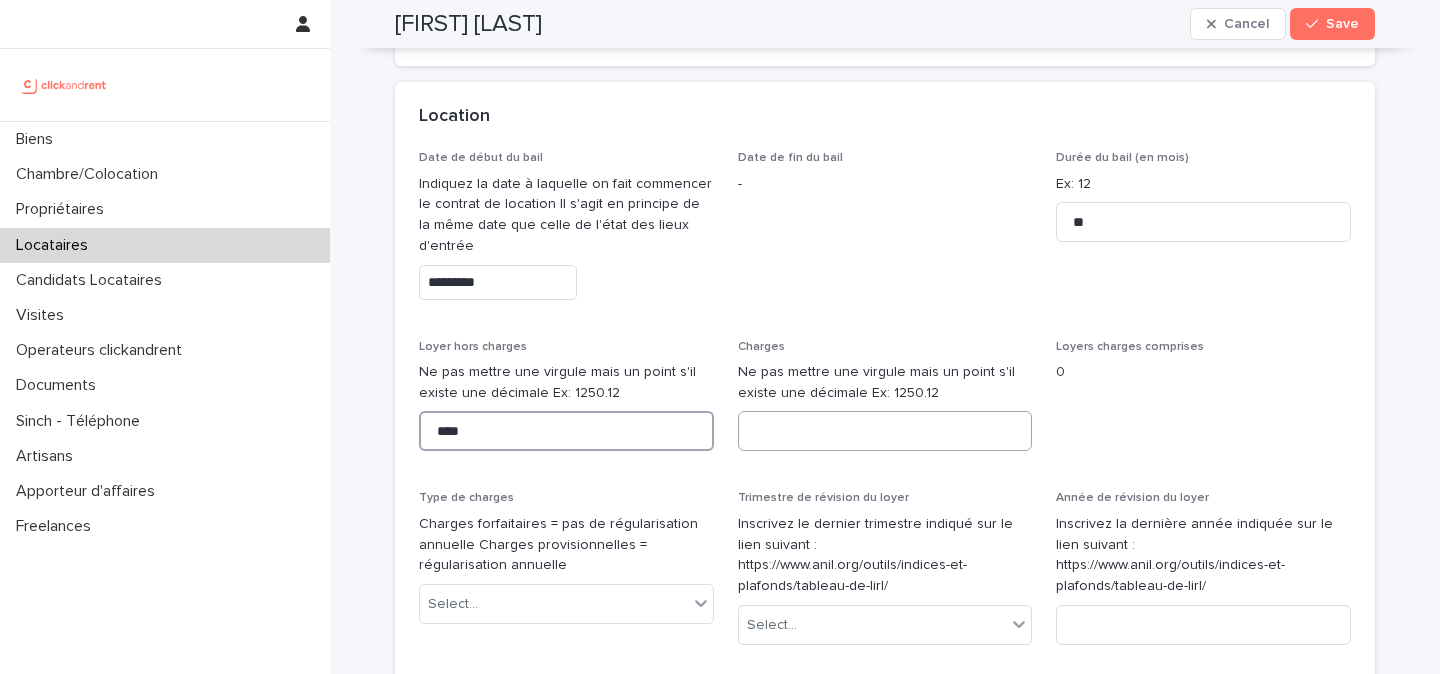 type on "****" 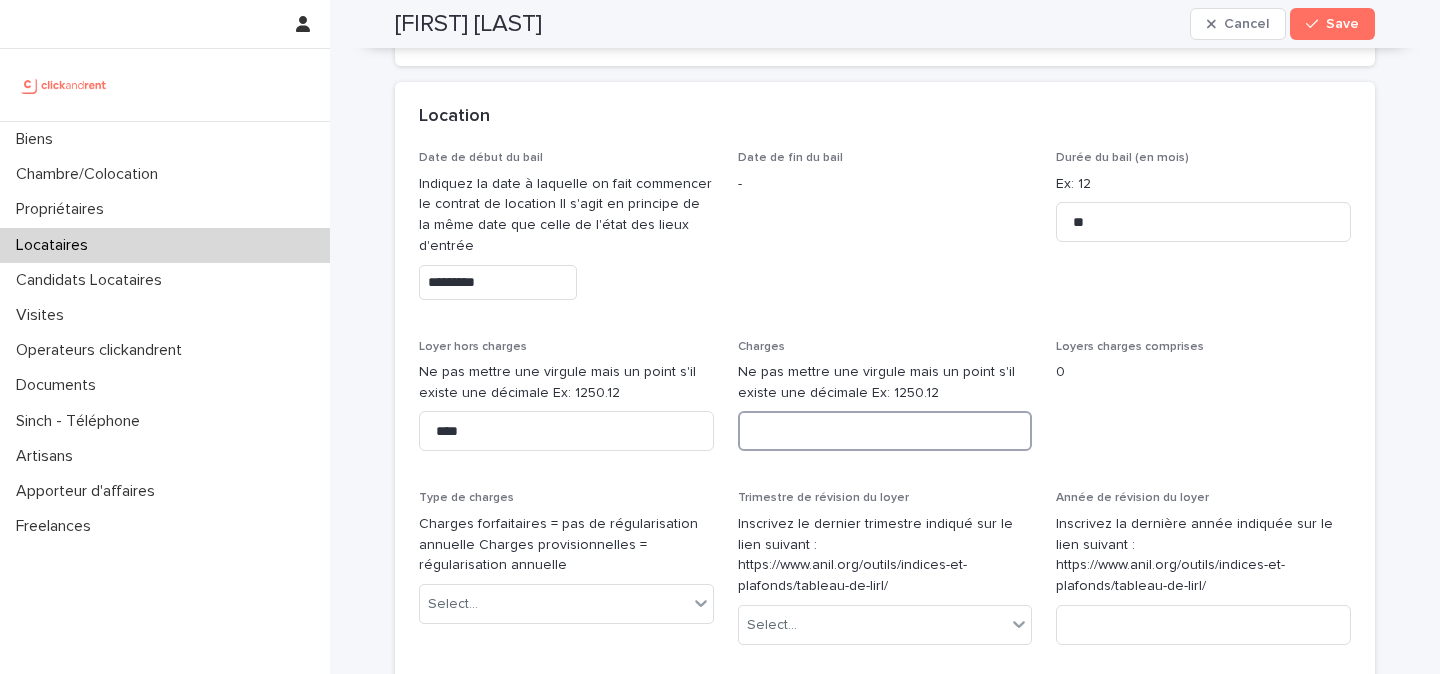 click at bounding box center (885, 431) 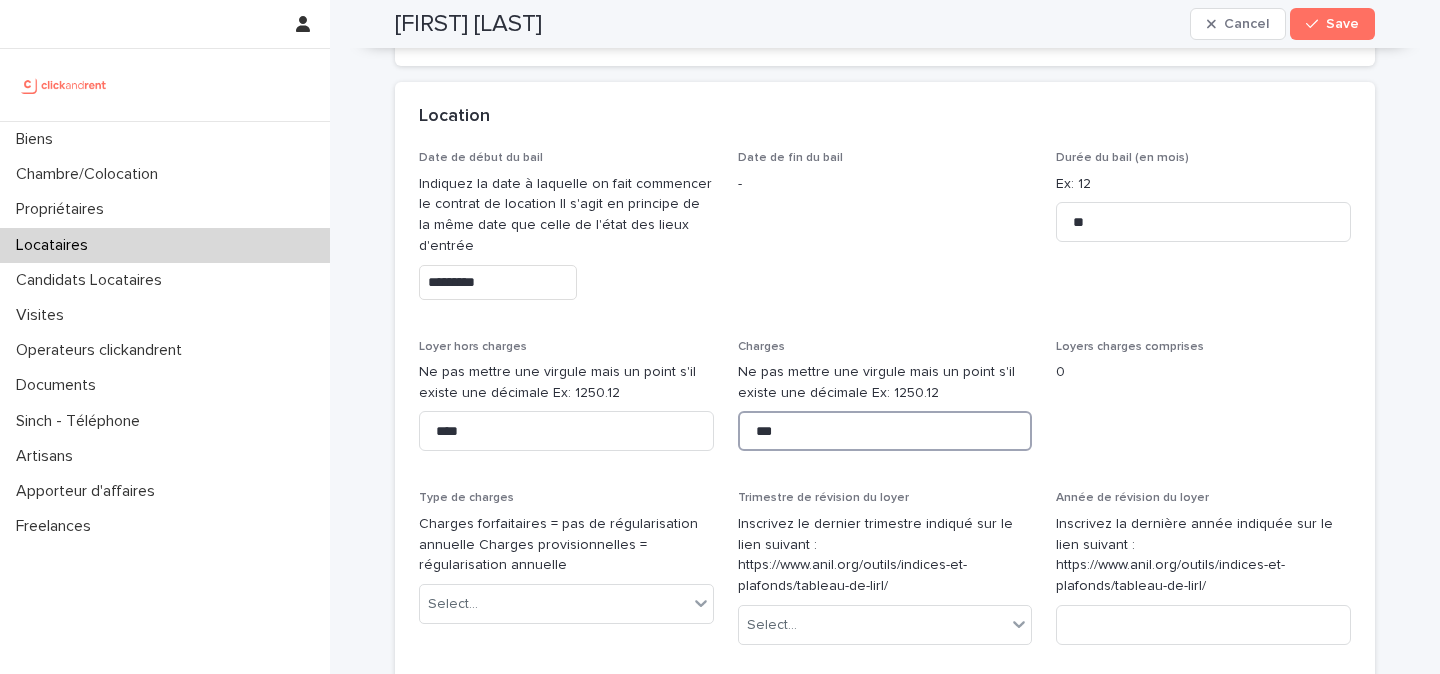 type on "***" 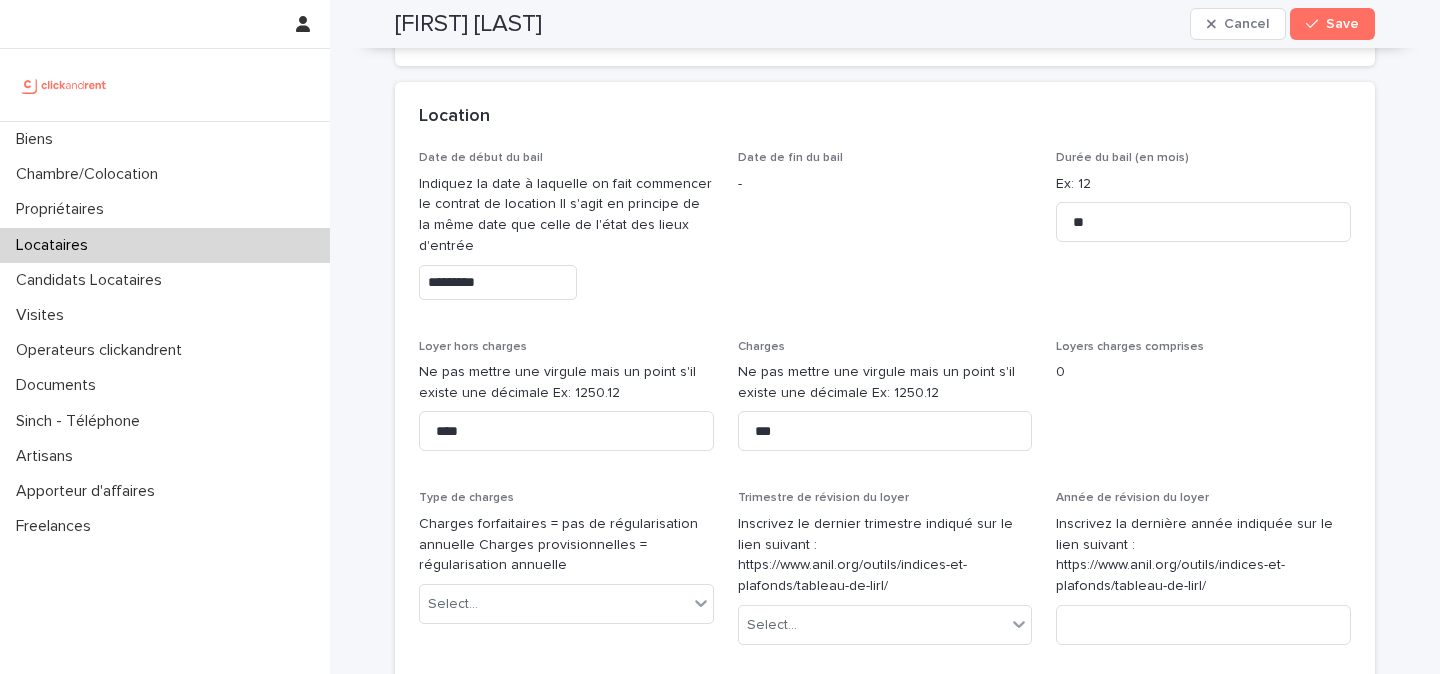 click on "Date de début du bail Indiquez la date à laquelle on fait commencer le contrat de location
Il s'agit en principe de la même date que celle de l'état des lieux d'entrée ********* Date de fin du bail - Durée du bail (en mois) Ex: 12 ** Loyer hors charges Ne pas mettre une virgule mais un point s'il existe une décimale
Ex: 1250.12 **** Charges Ne pas mettre une virgule mais un point s'il existe une décimale
Ex: 1250.12 *** Loyers charges comprises 0 Type de charges Charges forfaitaires = pas de régularisation annuelle
Charges provisionnelles = régularisation annuelle Select... Trimestre de révision du loyer Inscrivez le dernier trimestre indiqué sur le lien suivant : https://www.anil.org/outils/indices-et-plafonds/tableau-de-lirl/  Select... Année de révision du loyer Inscrivez la dernière année indiquée sur le lien suivant : https://www.anil.org/outils/indices-et-plafonds/tableau-de-lirl/  Nationalité du Locataire Ex: Française Date de naissance du locataire Lieu de naissance du Locataire - -" at bounding box center (885, 555) 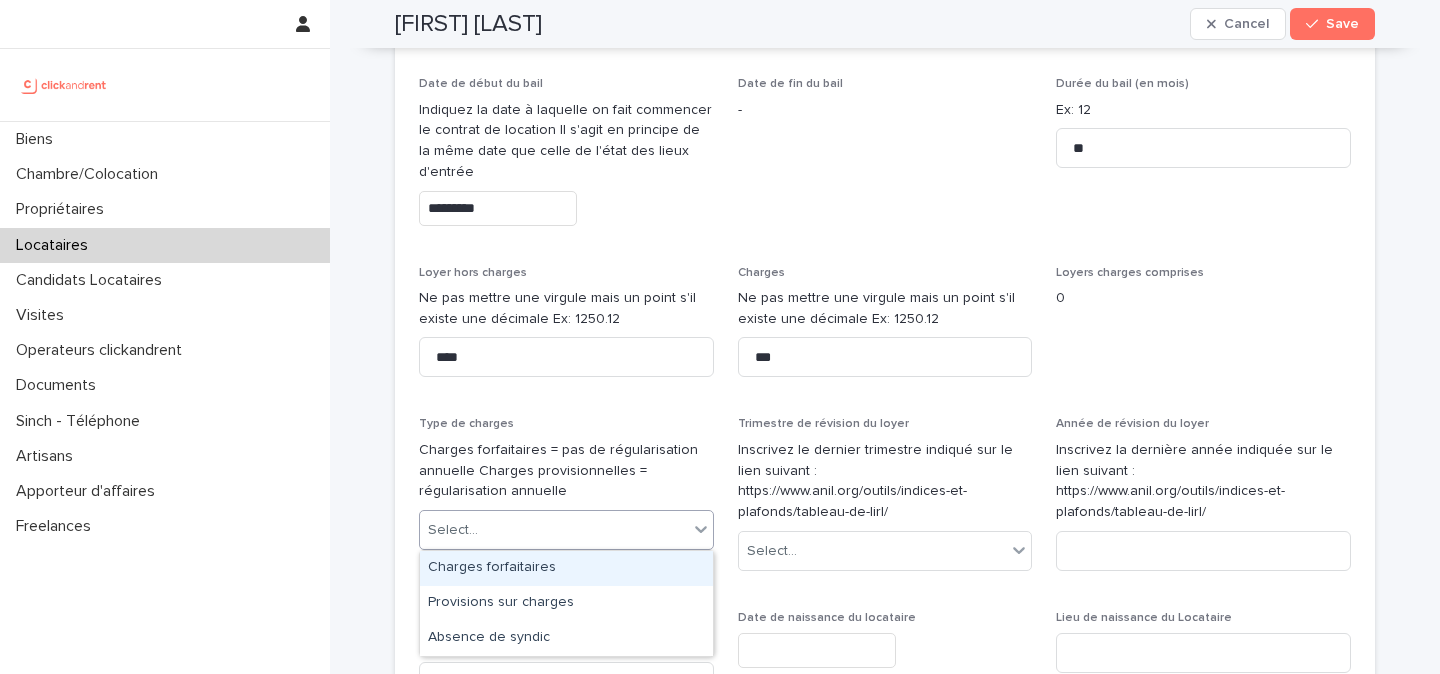 click 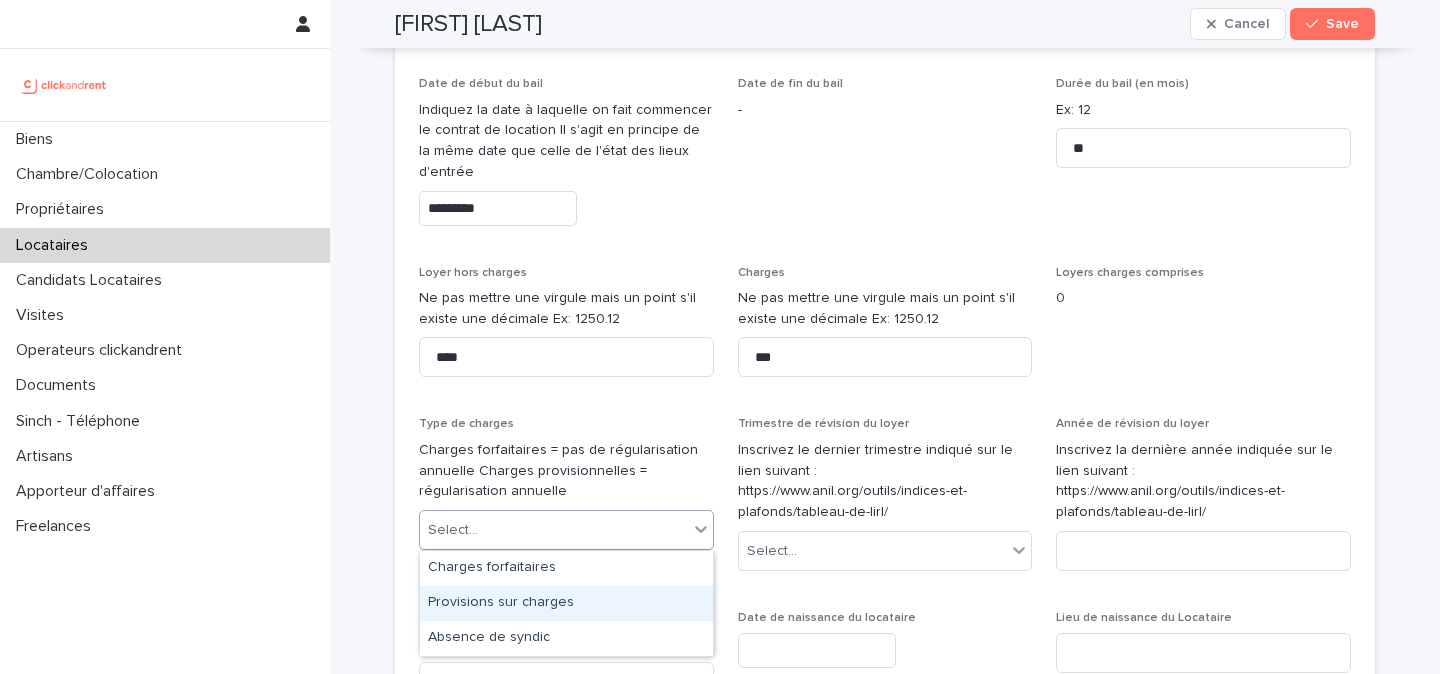 click on "Provisions sur charges" at bounding box center (566, 603) 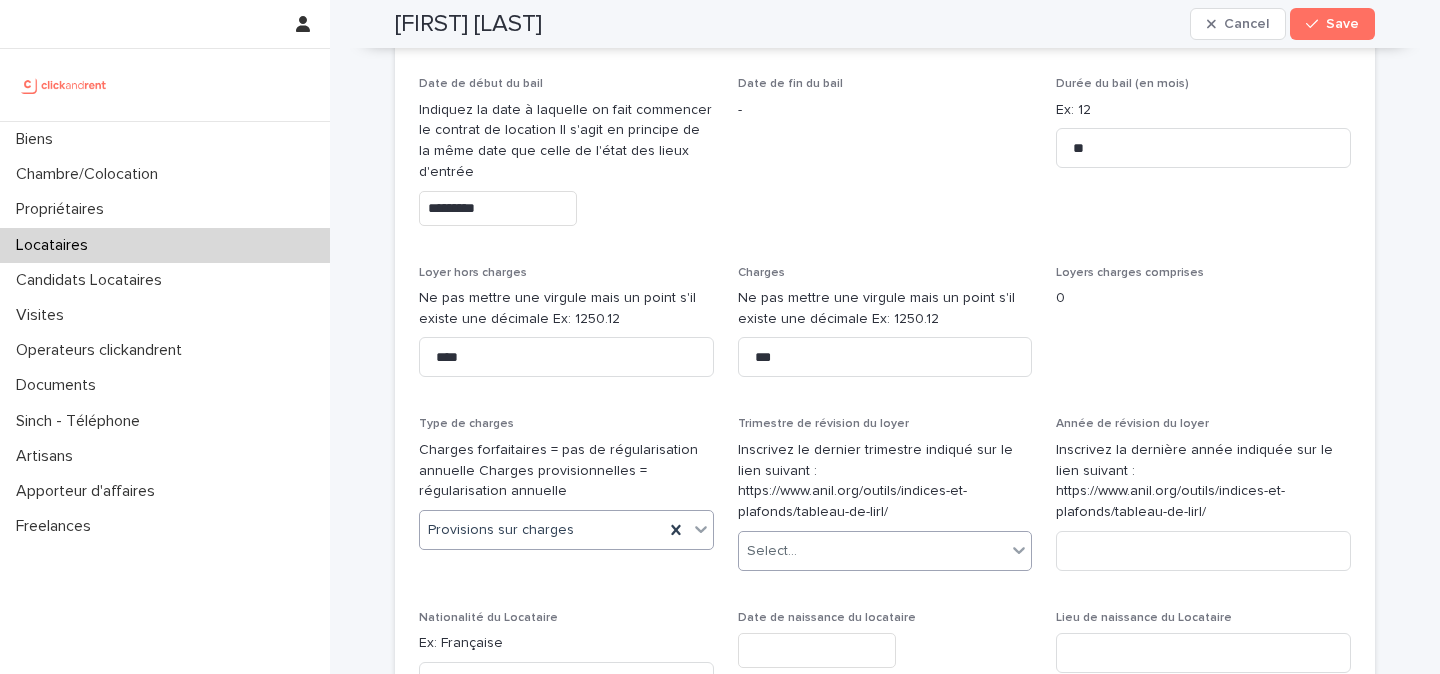 click on "Select..." at bounding box center [873, 551] 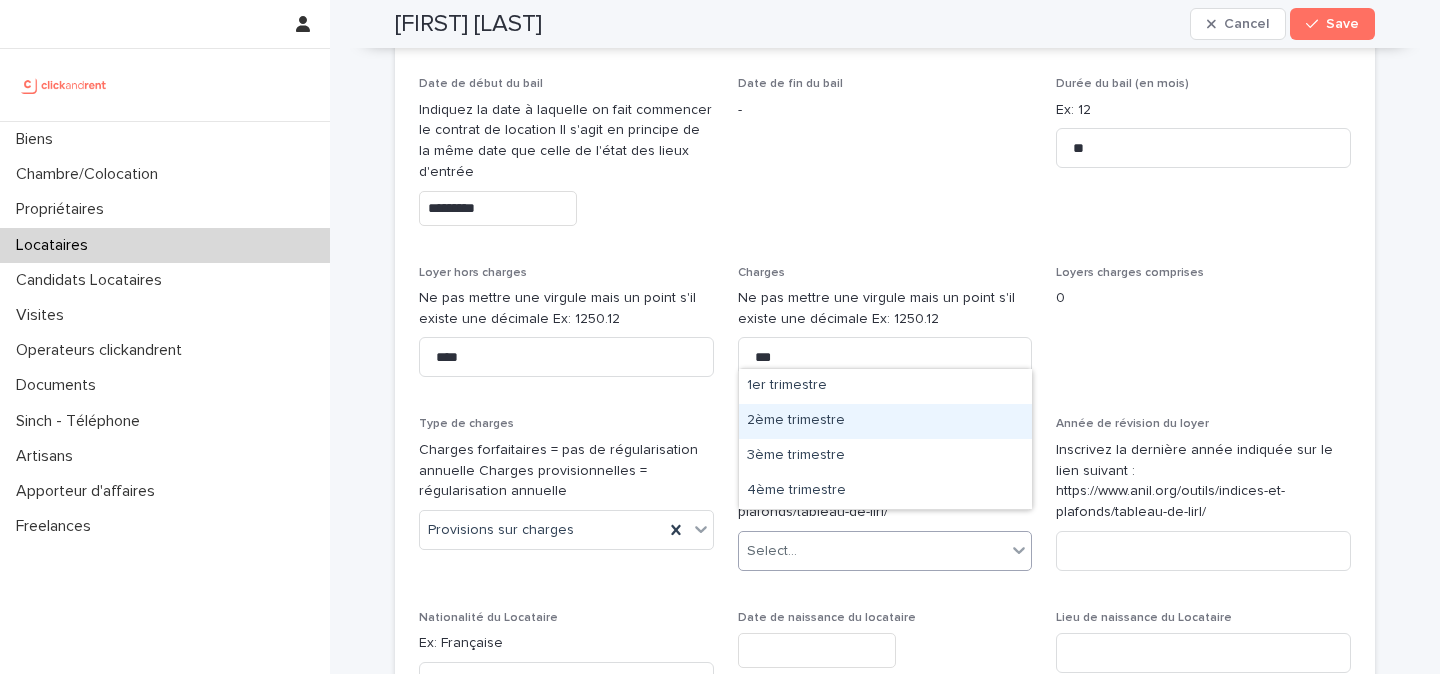 click on "2ème trimestre" at bounding box center [885, 421] 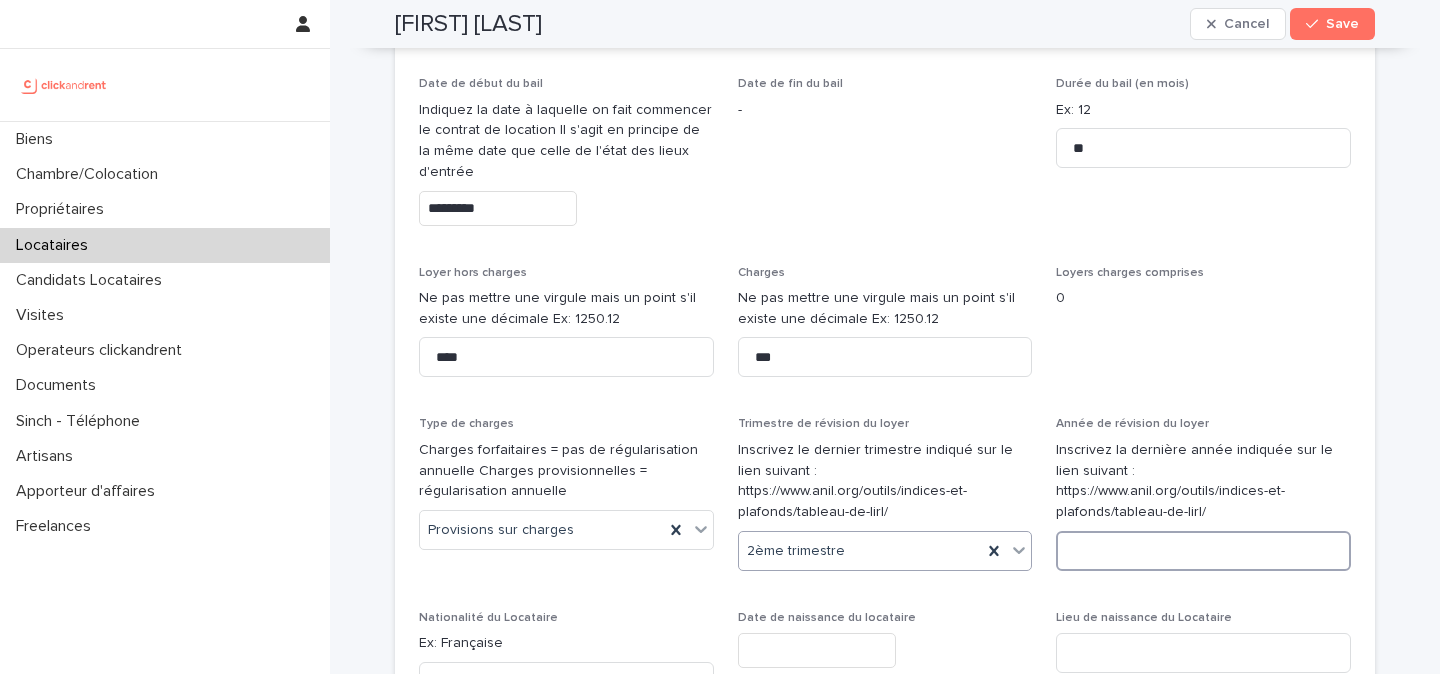 click at bounding box center [1203, 551] 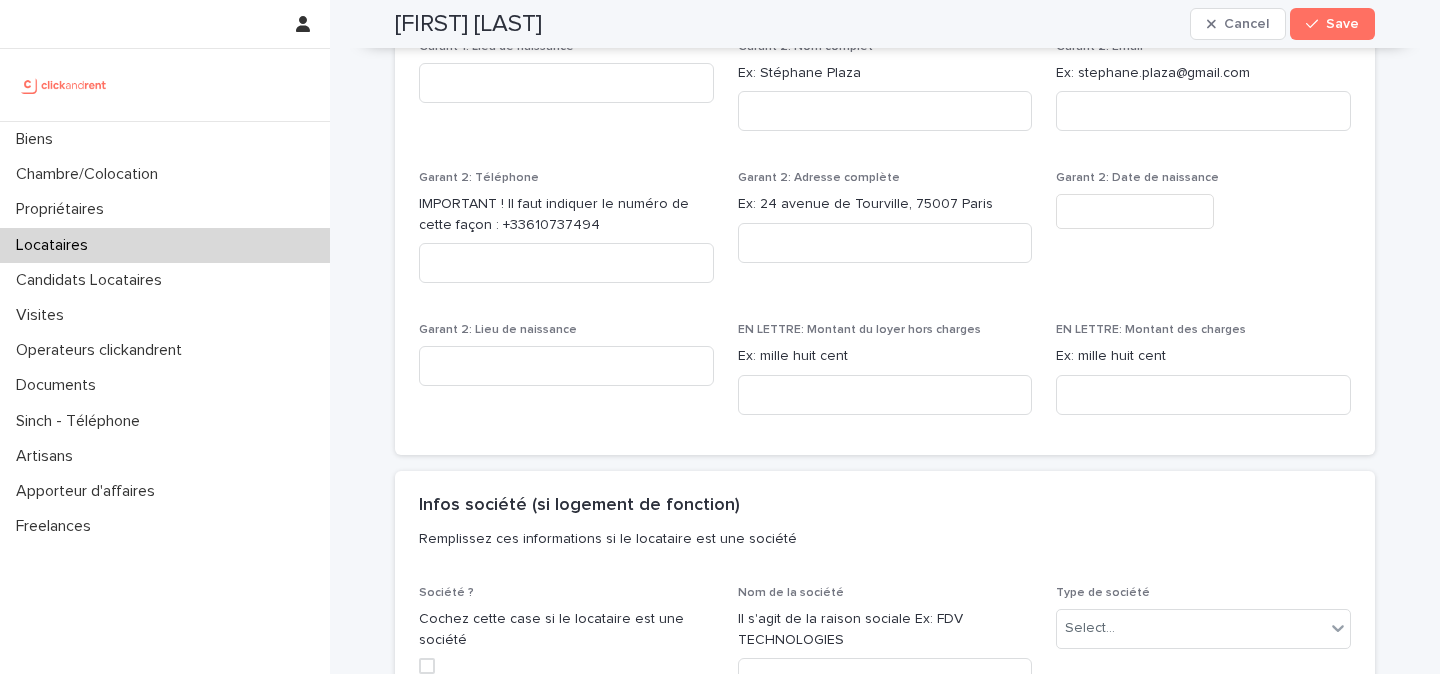 scroll, scrollTop: 2378, scrollLeft: 0, axis: vertical 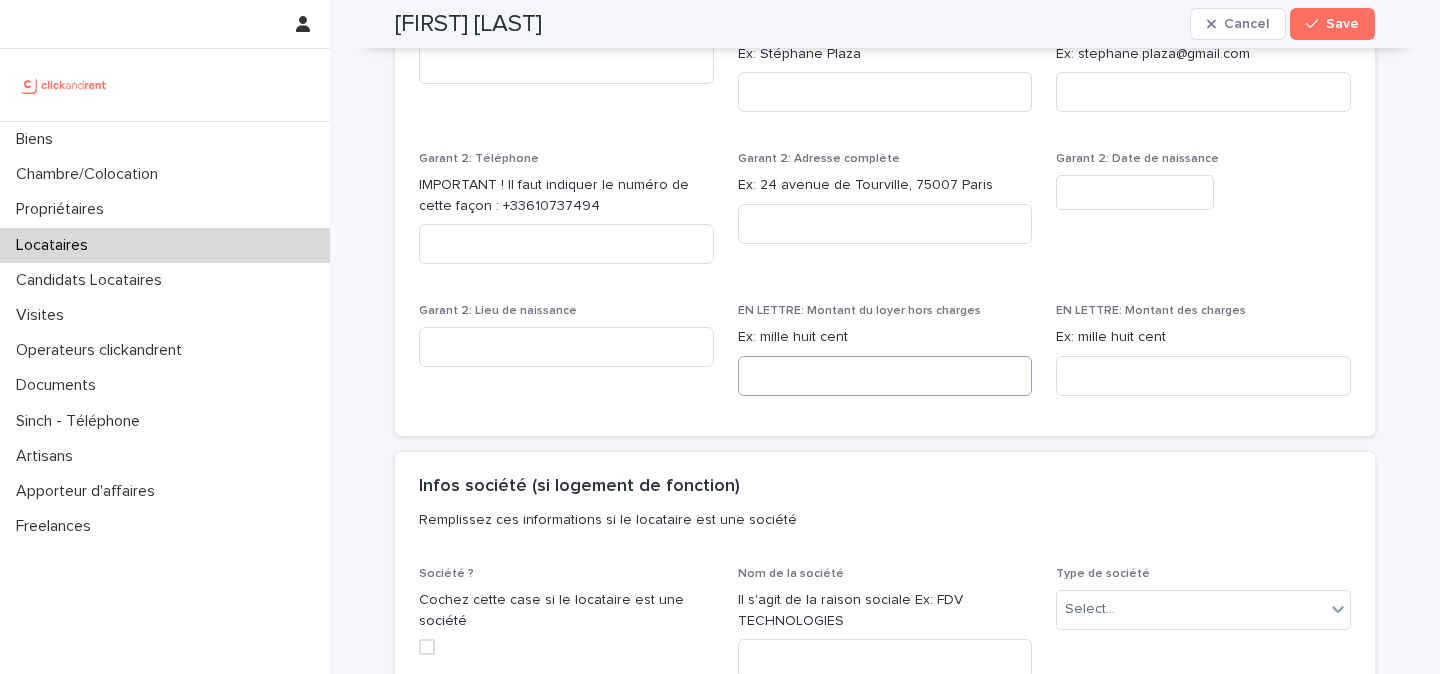 type on "****" 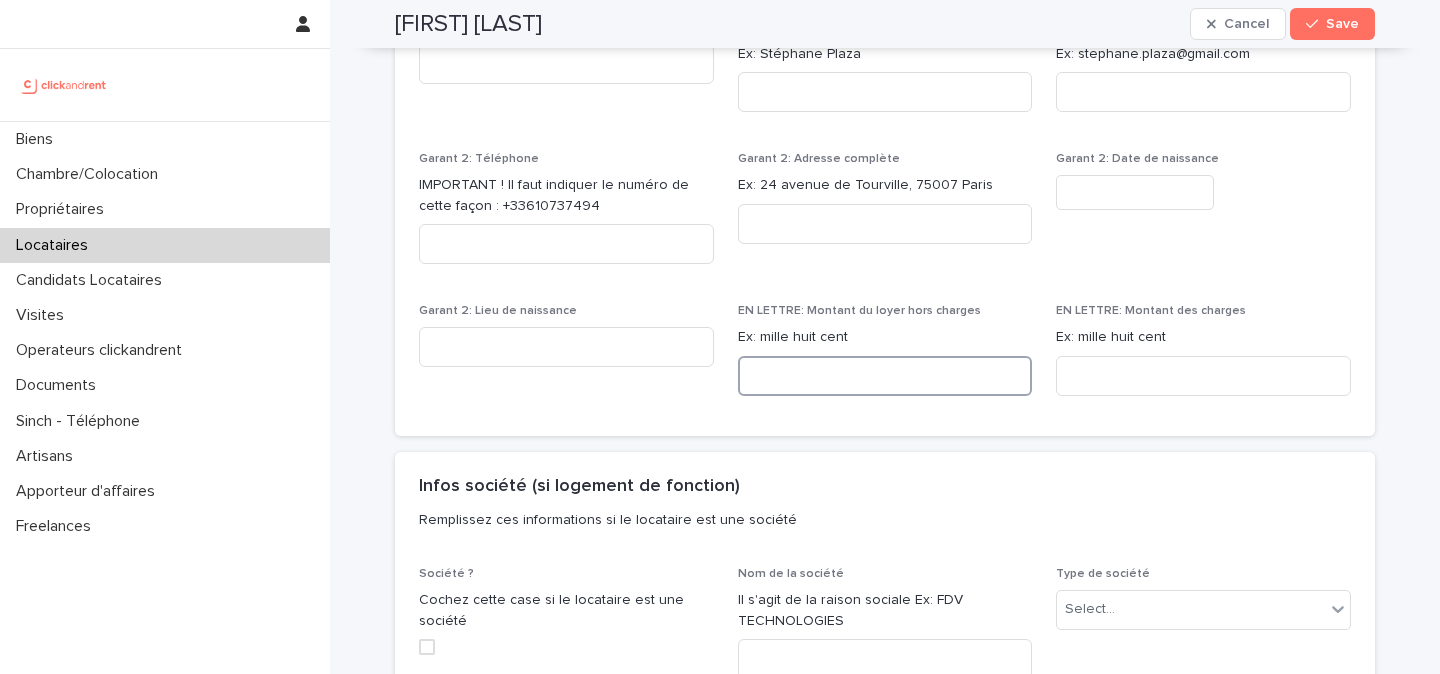 click at bounding box center [885, 376] 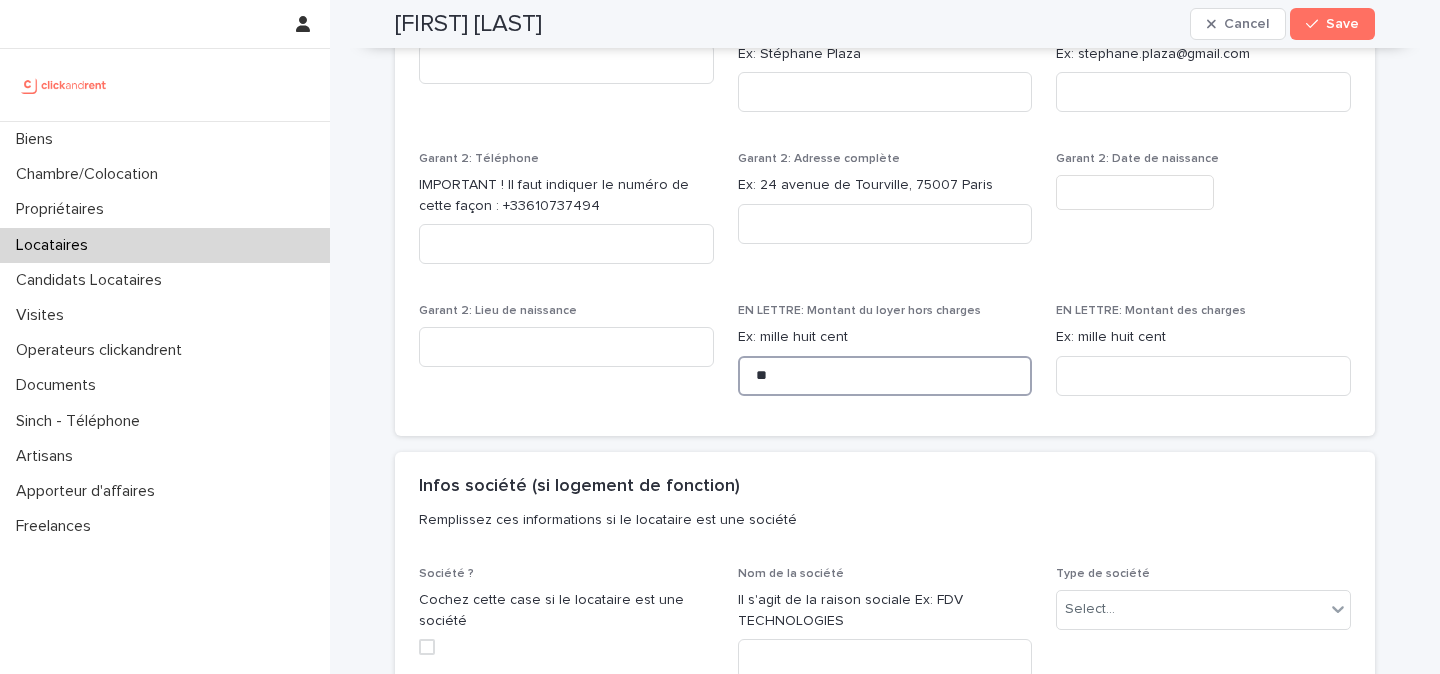 type on "*" 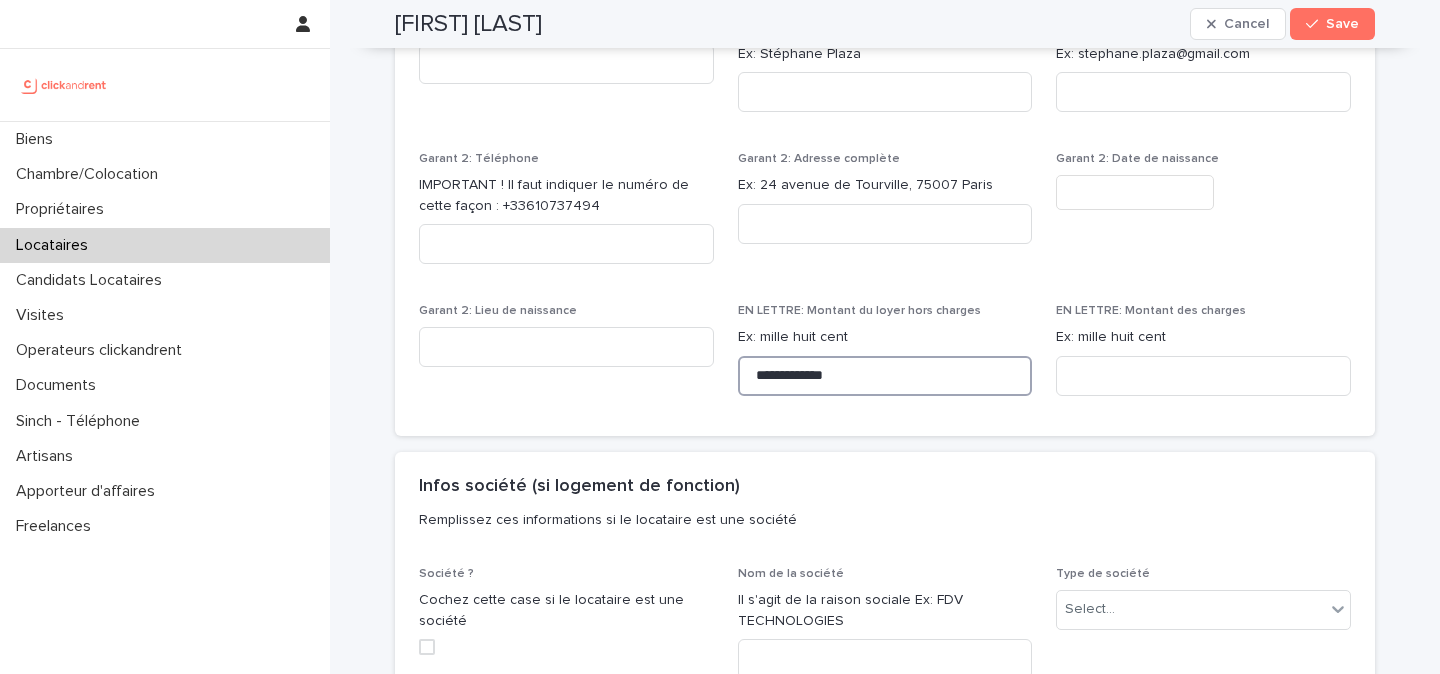 type on "**********" 